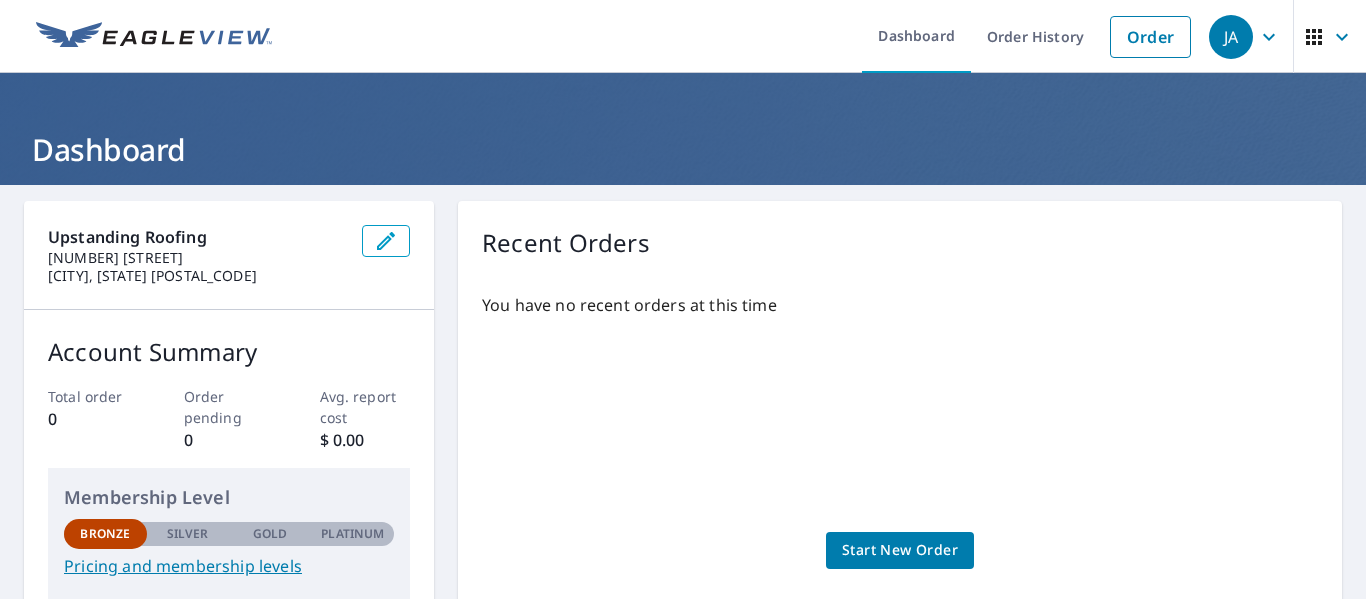 scroll, scrollTop: 0, scrollLeft: 0, axis: both 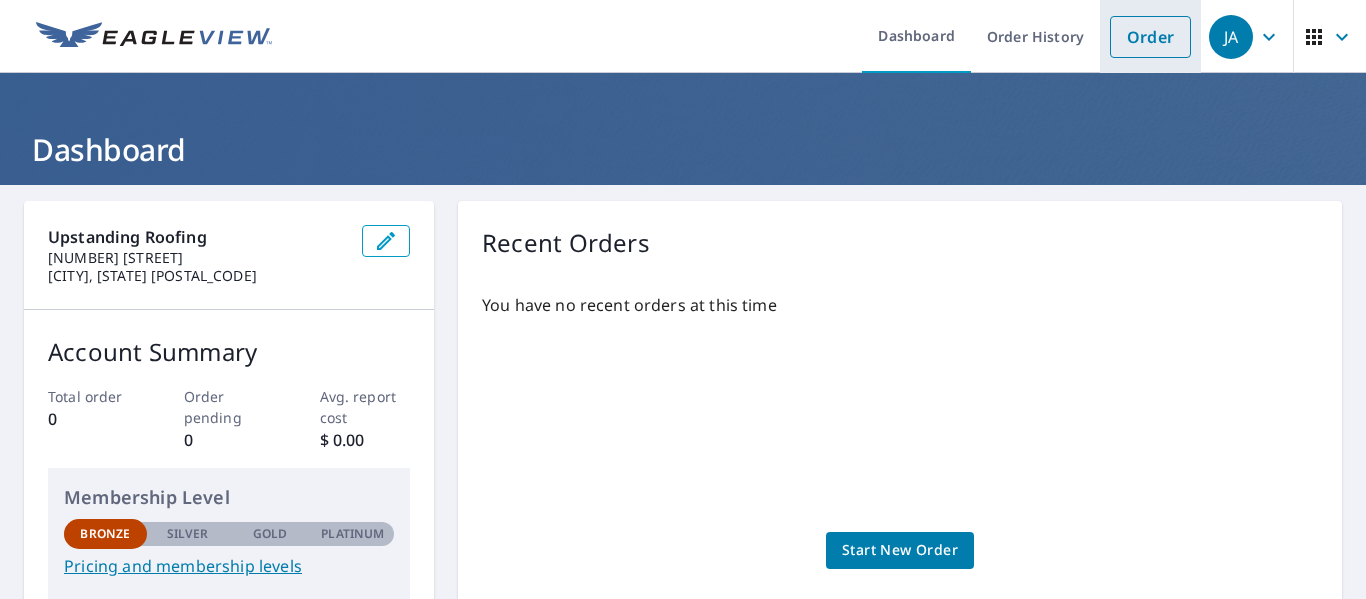 click on "Order" at bounding box center [1150, 37] 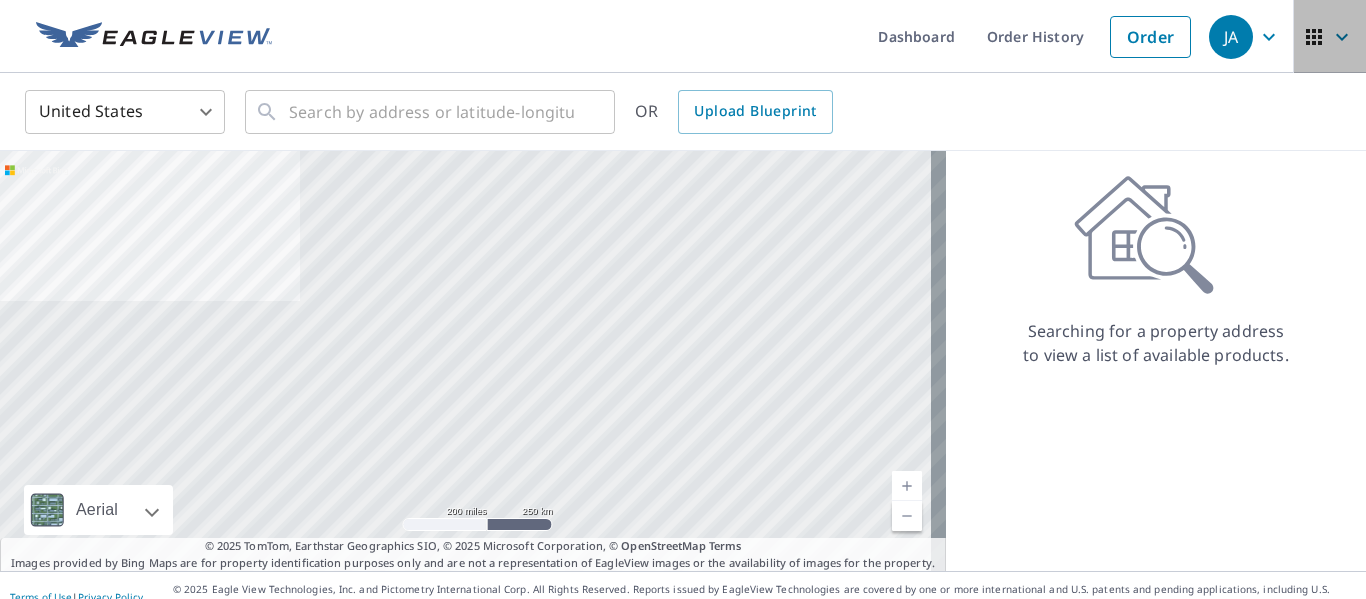 click 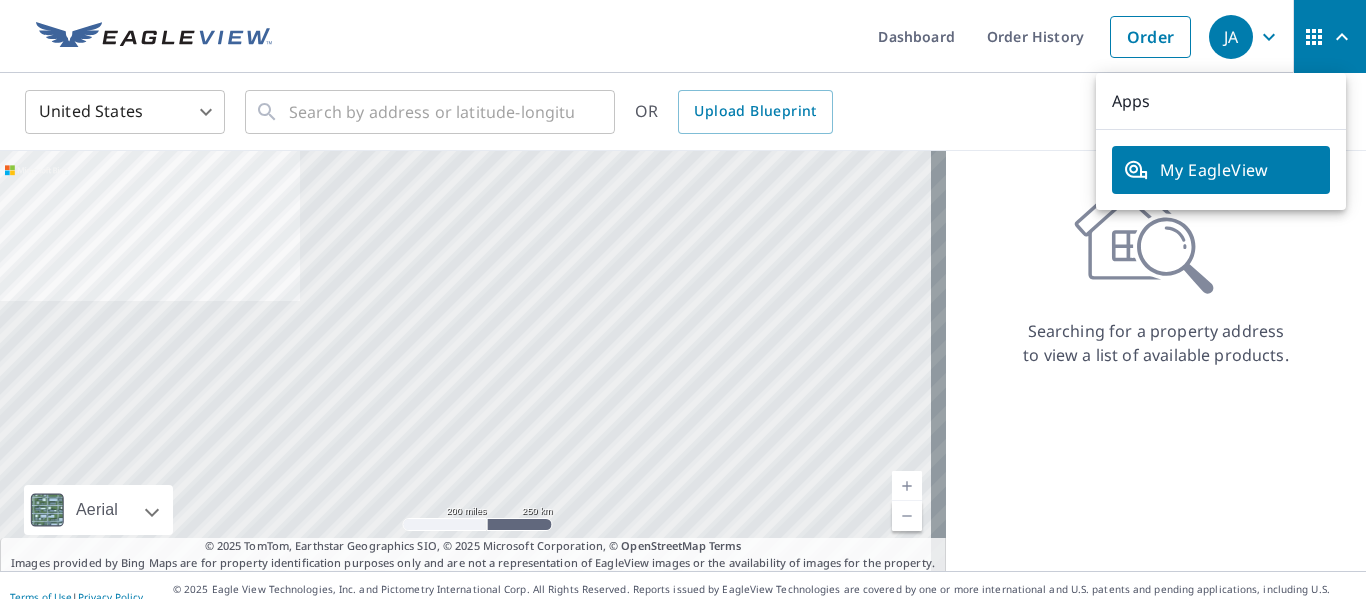 click on "Searching for a property address to view a list of available products." at bounding box center (1156, 361) 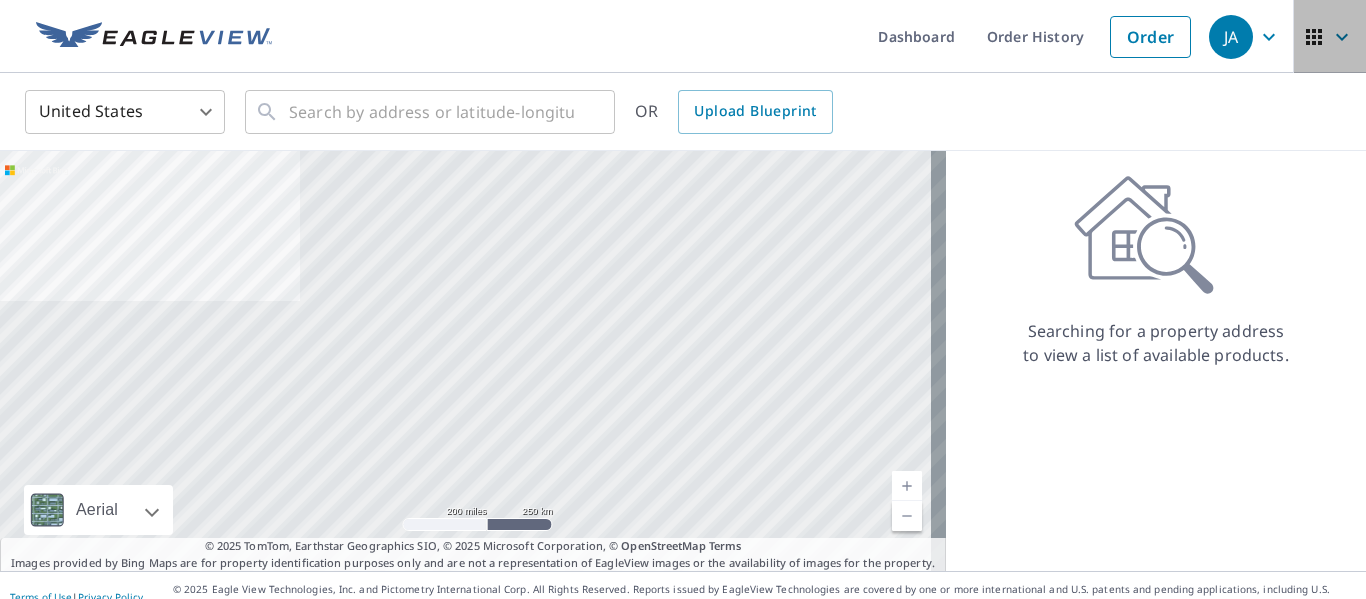 click at bounding box center [1330, 37] 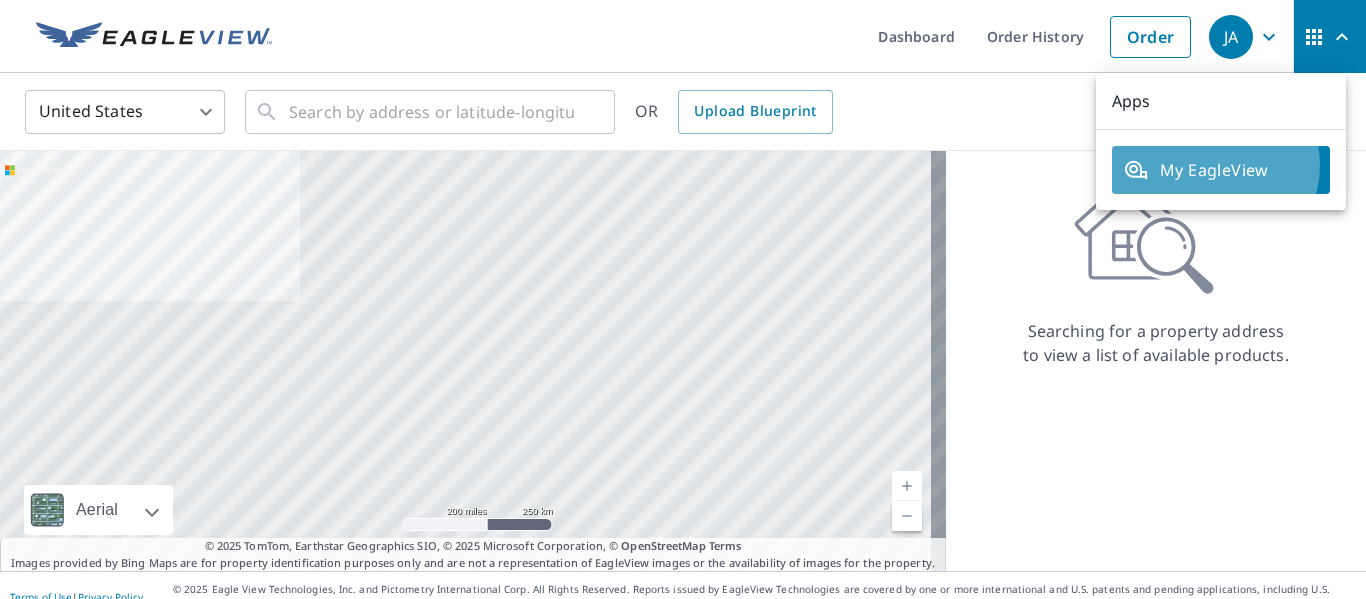 click on "My EagleView" at bounding box center [1221, 170] 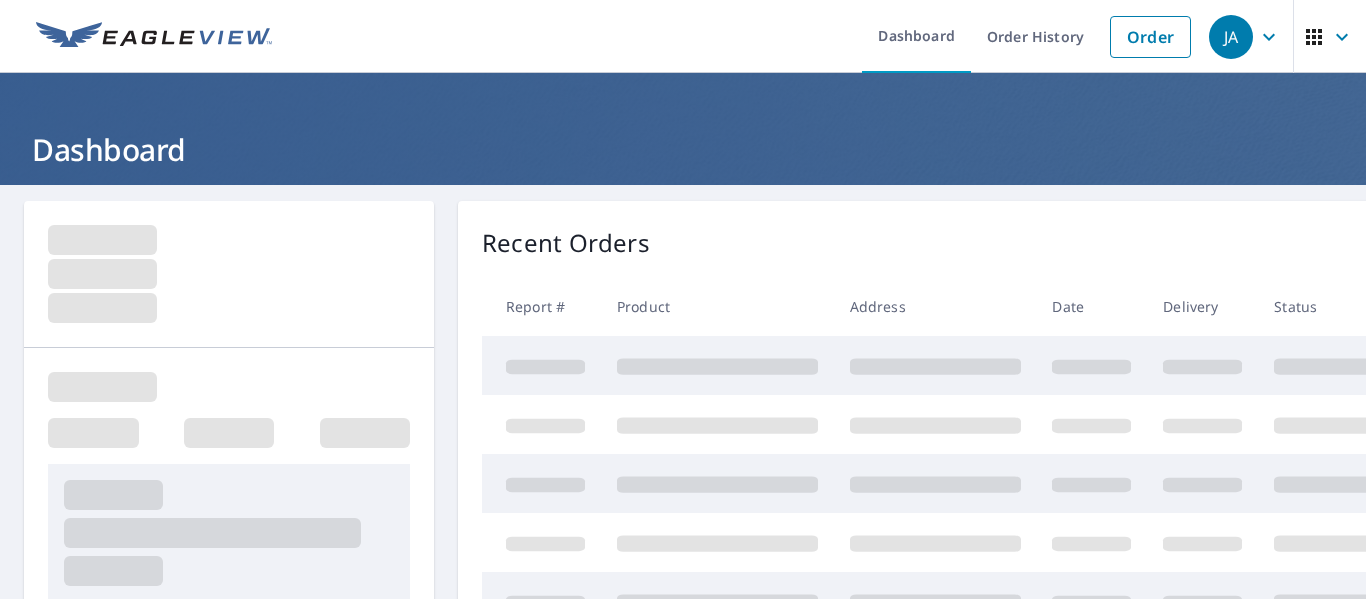 scroll, scrollTop: 0, scrollLeft: 0, axis: both 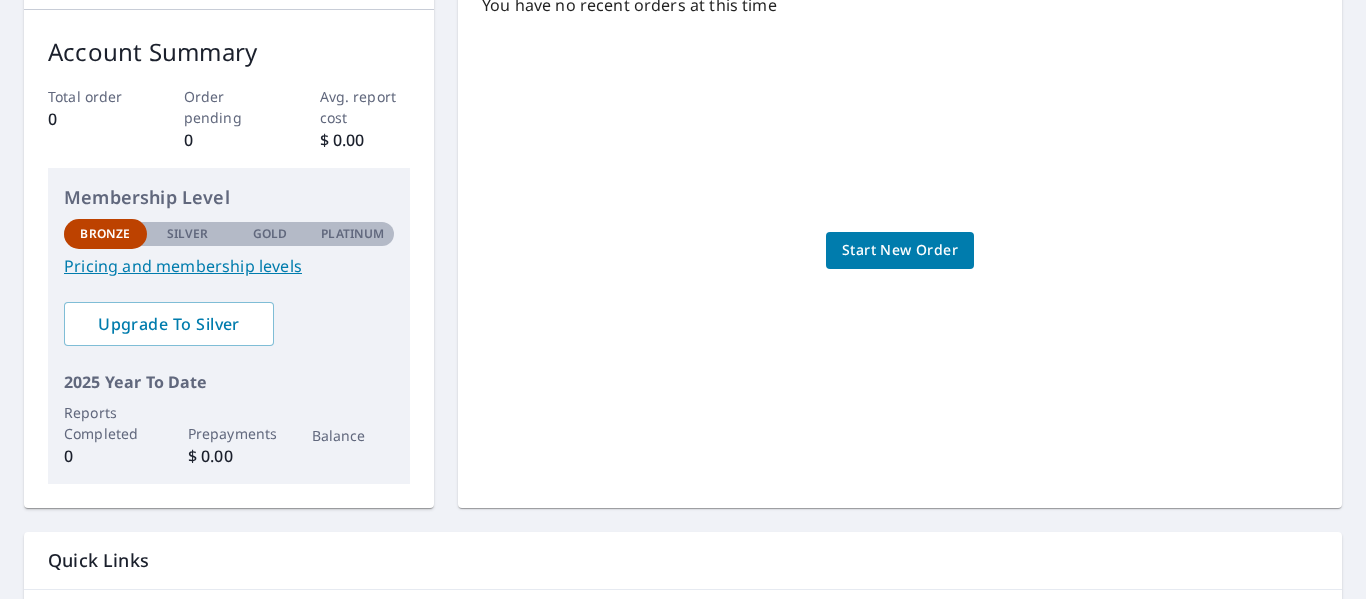 click on "Pricing and membership levels" at bounding box center [229, 266] 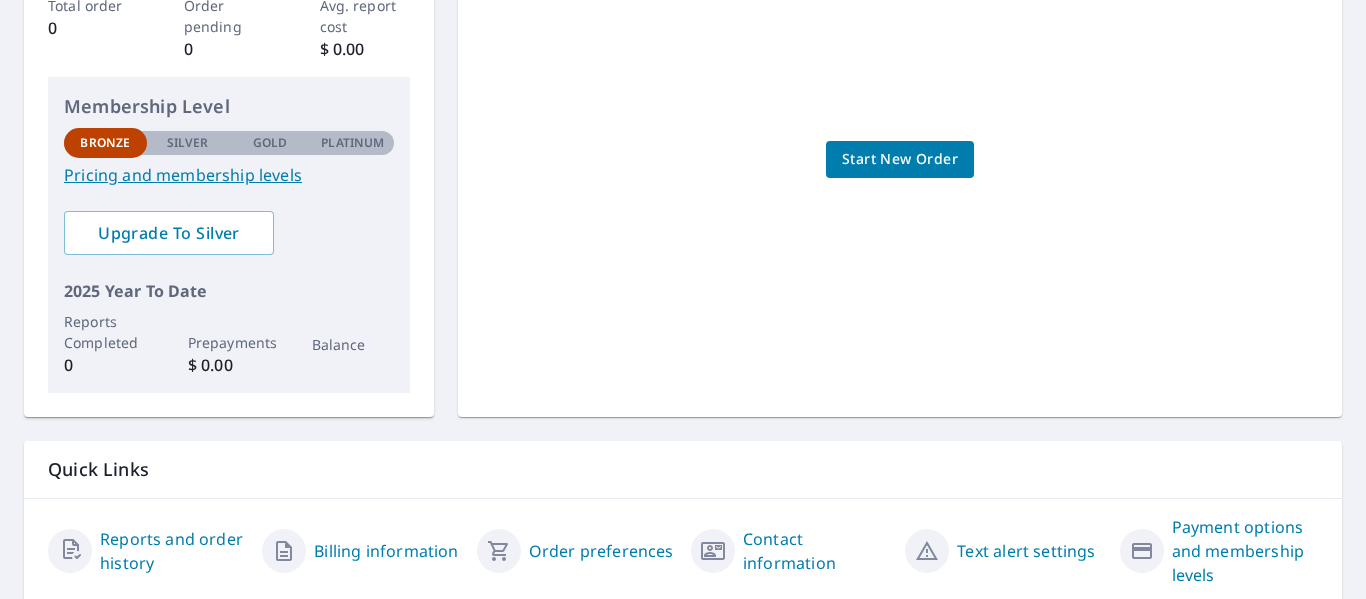 scroll, scrollTop: 462, scrollLeft: 0, axis: vertical 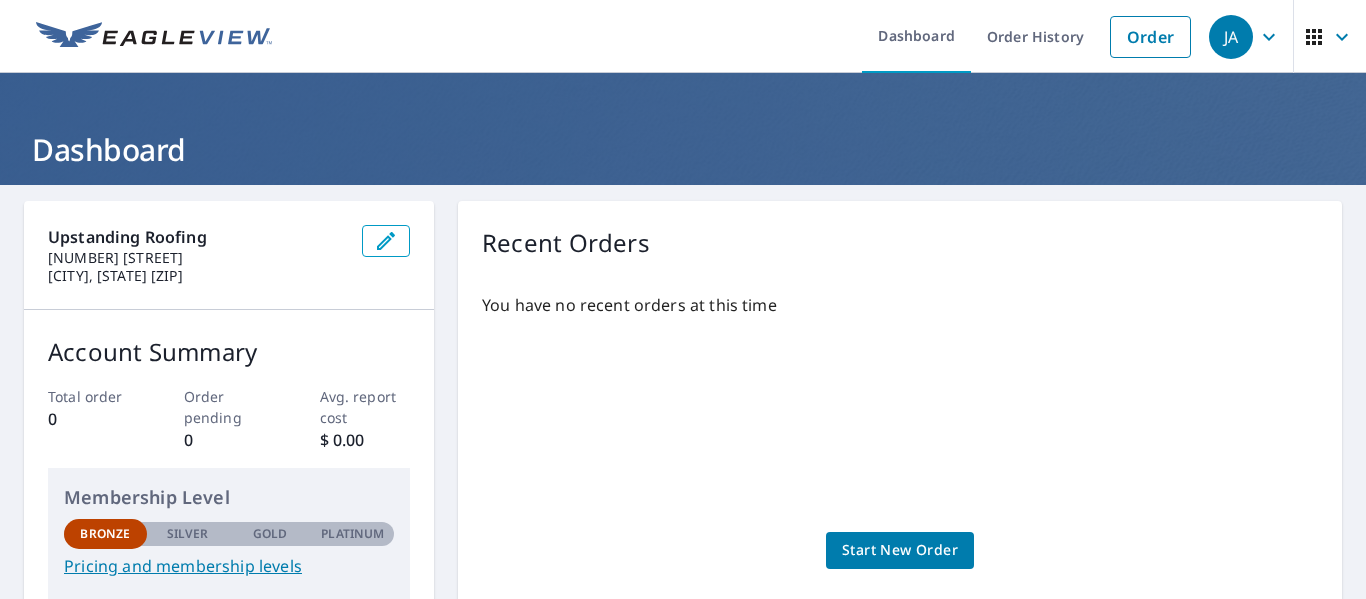 click 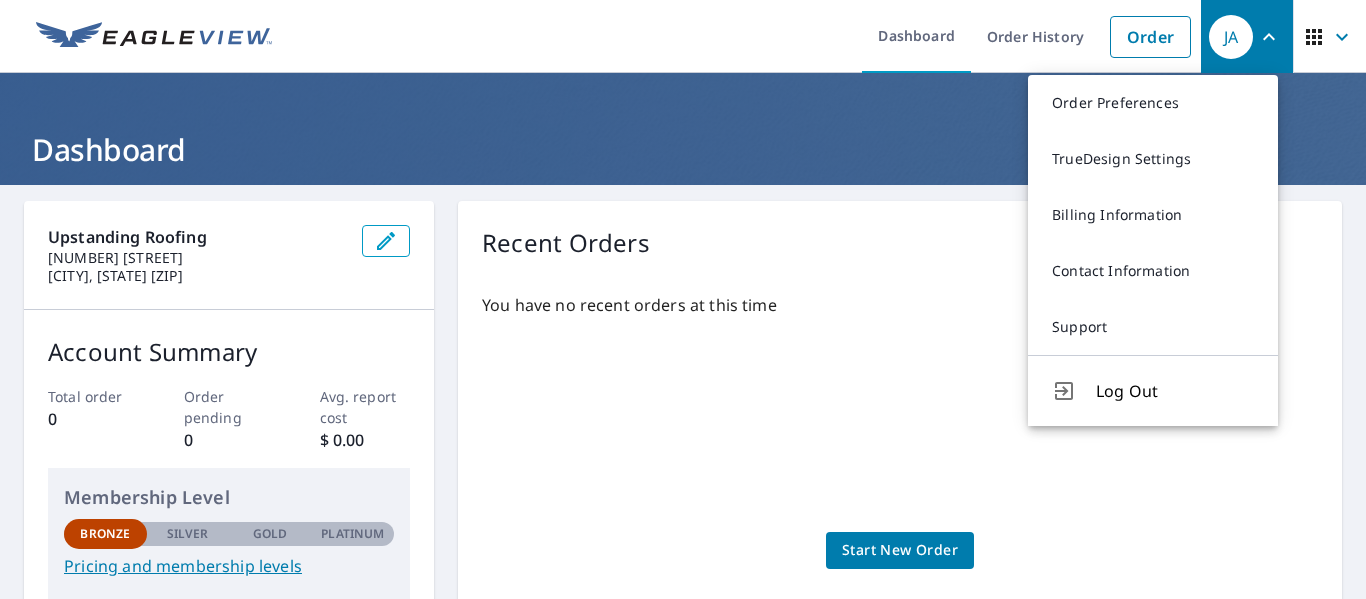 click on "Dashboard" at bounding box center [683, 149] 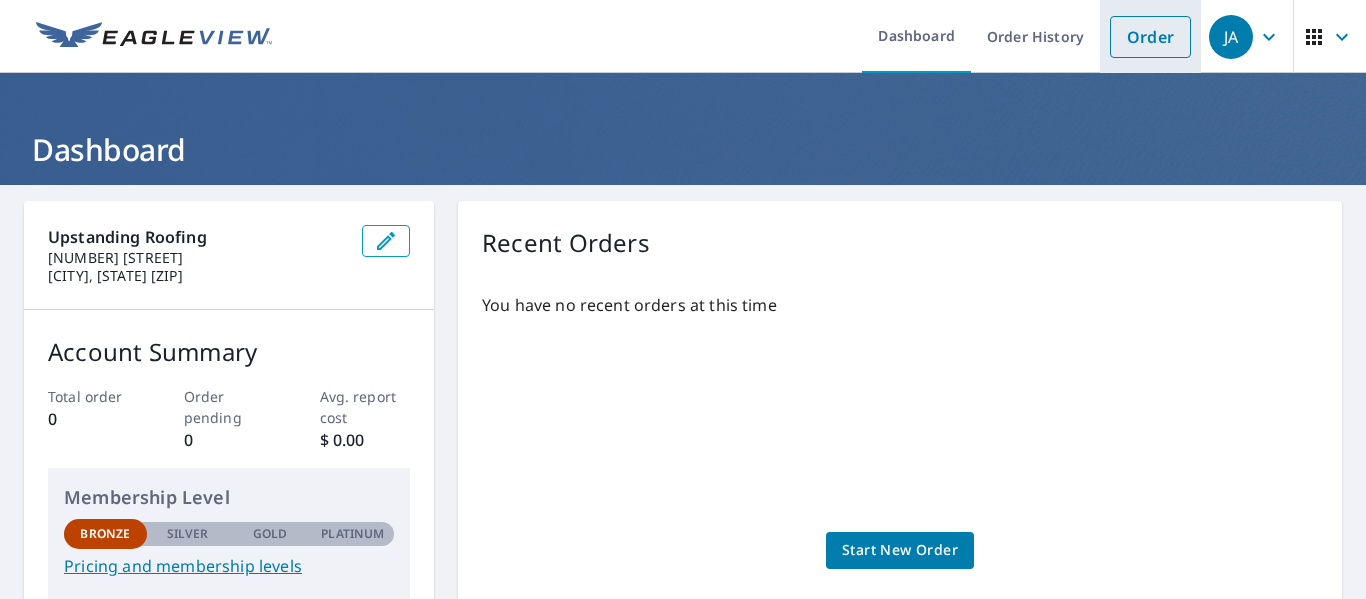 click on "Order" at bounding box center (1150, 37) 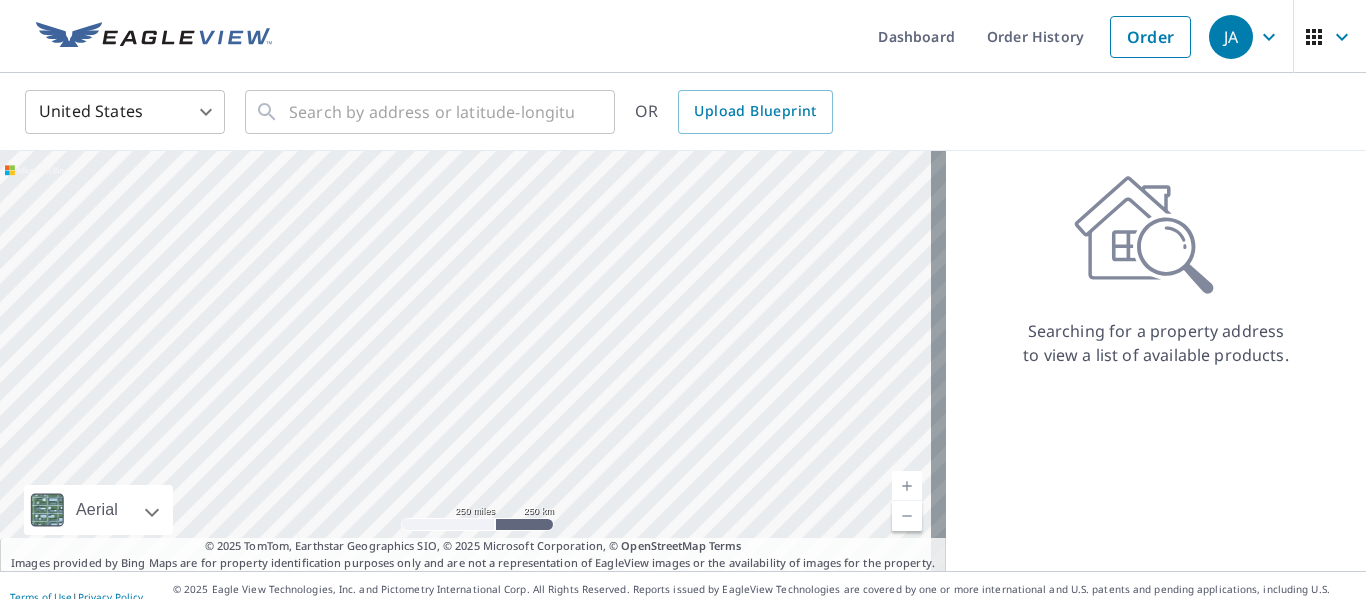 drag, startPoint x: 525, startPoint y: 293, endPoint x: 618, endPoint y: 422, distance: 159.0283 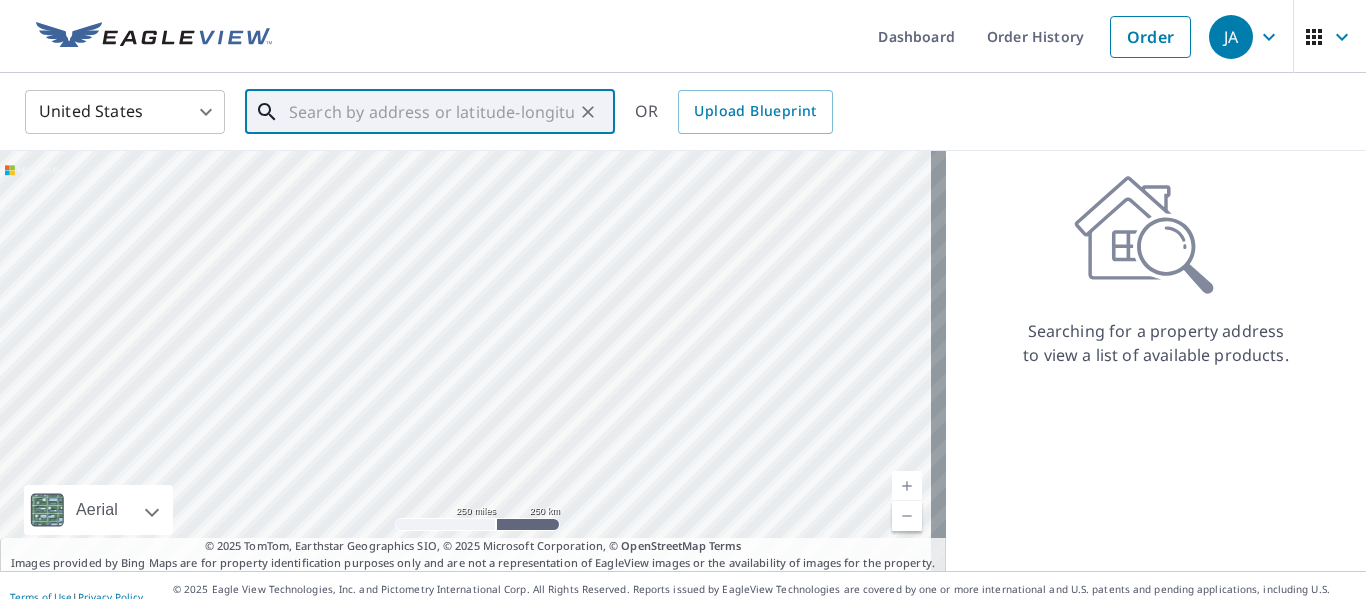 click at bounding box center (431, 112) 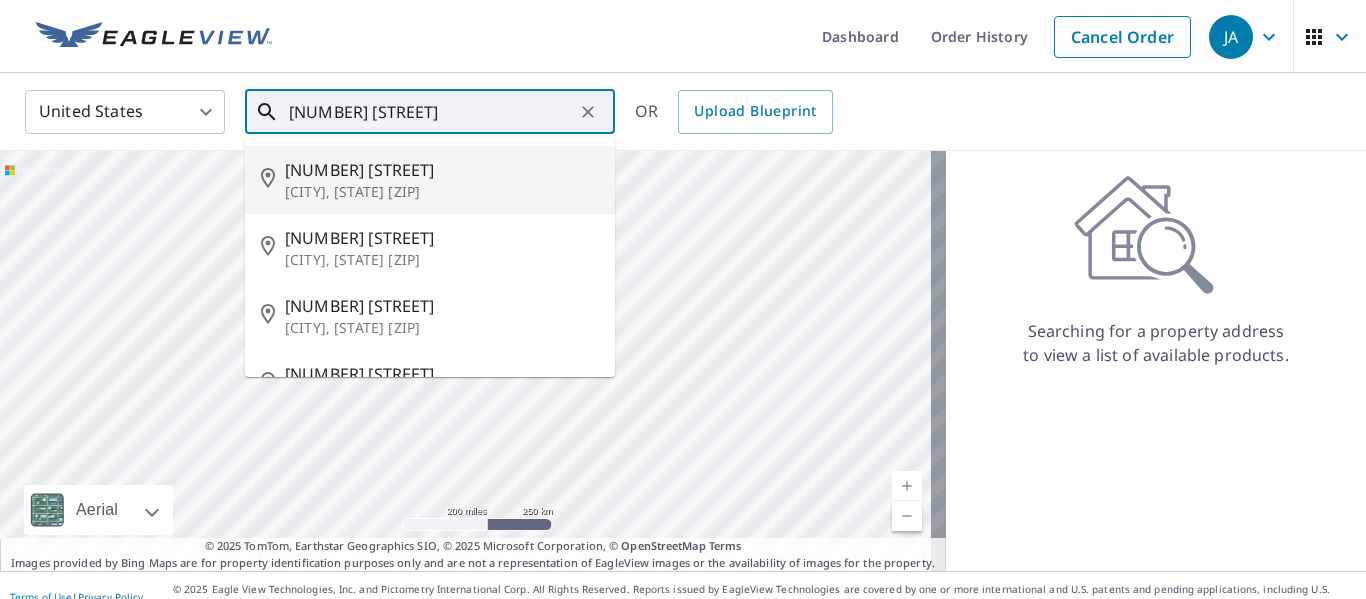 click on "[NUMBER] [STREET]" at bounding box center (442, 170) 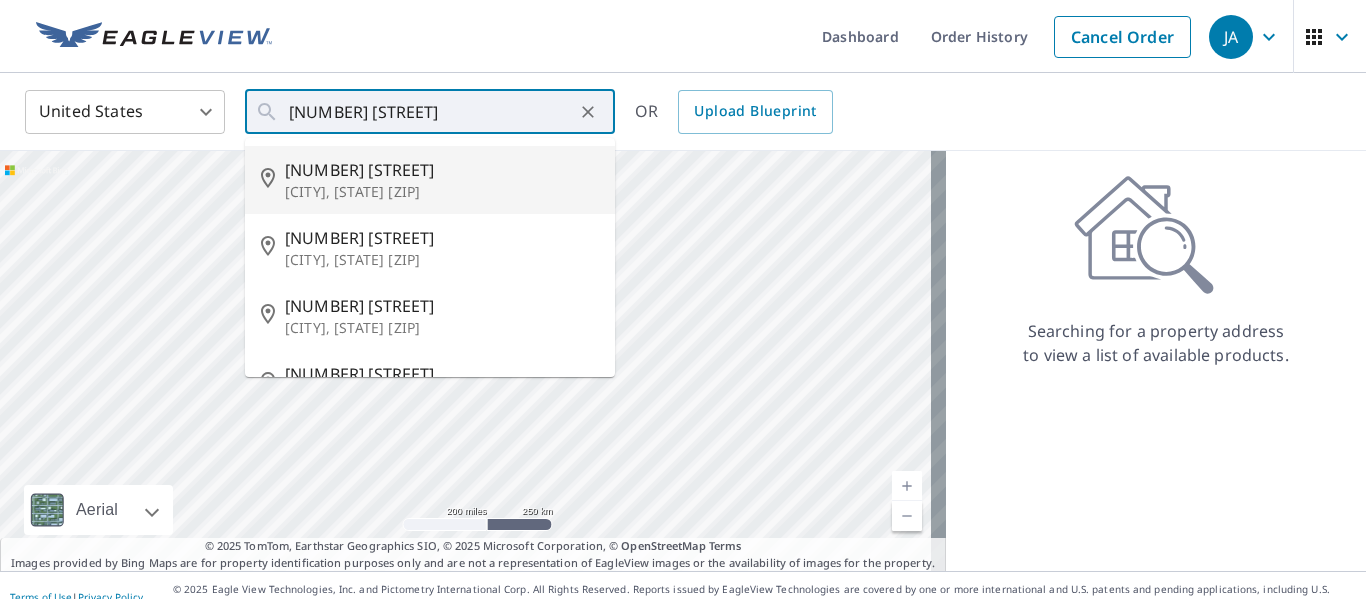 type on "[NUMBER] [STREET] [CITY], [STATE] [ZIP]" 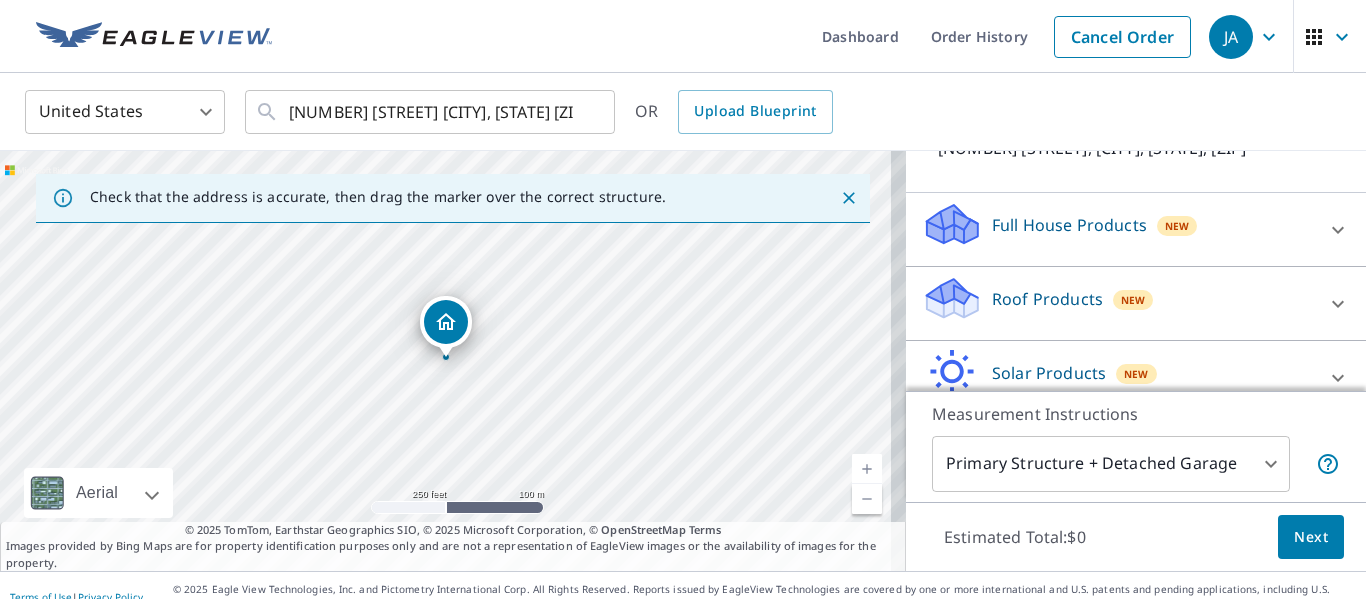 scroll, scrollTop: 200, scrollLeft: 0, axis: vertical 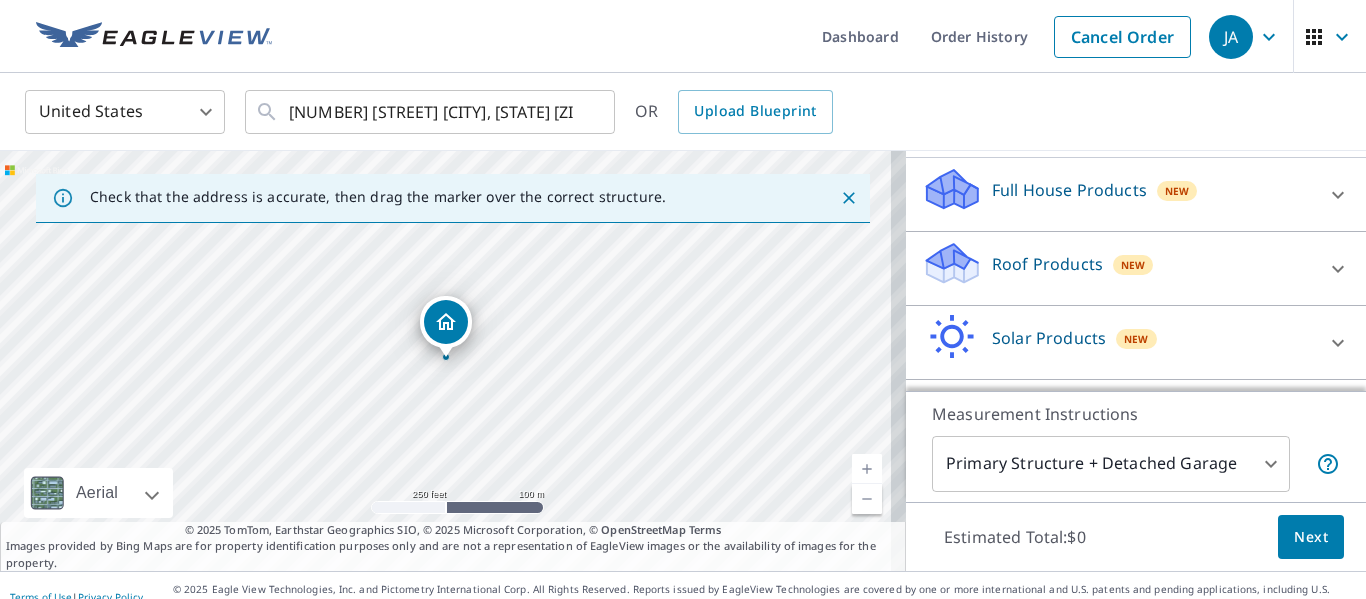 click on "Full House Products New" at bounding box center (1118, 194) 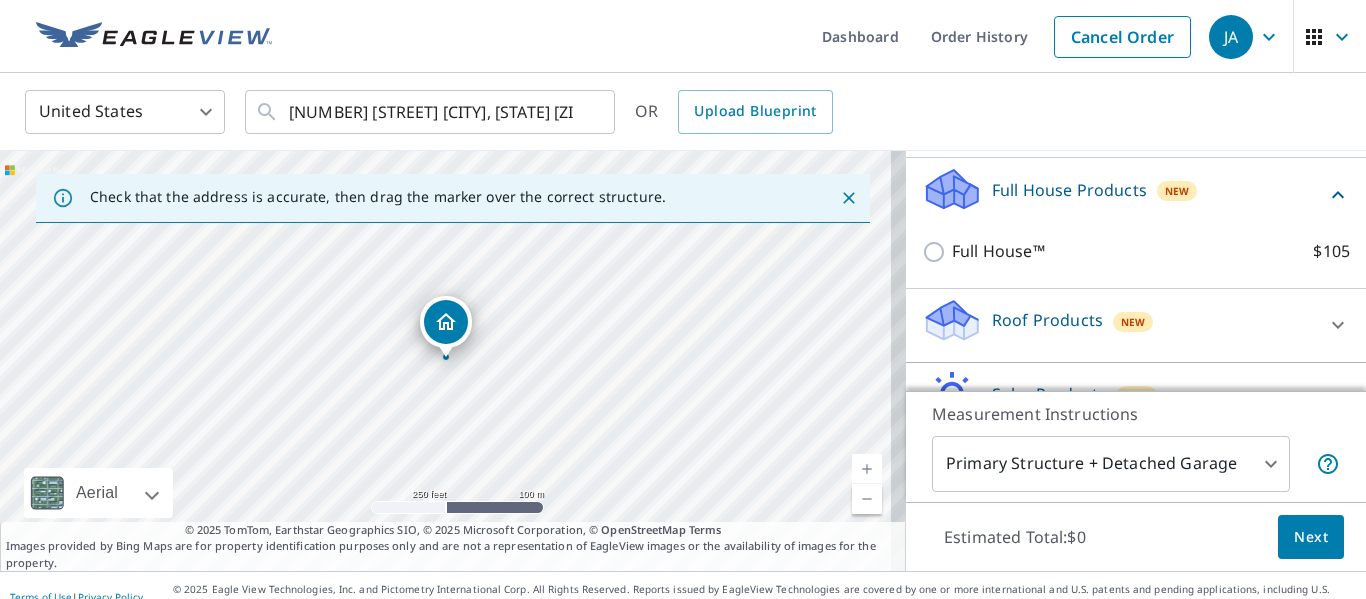 click on "Full House Products" at bounding box center [1069, 190] 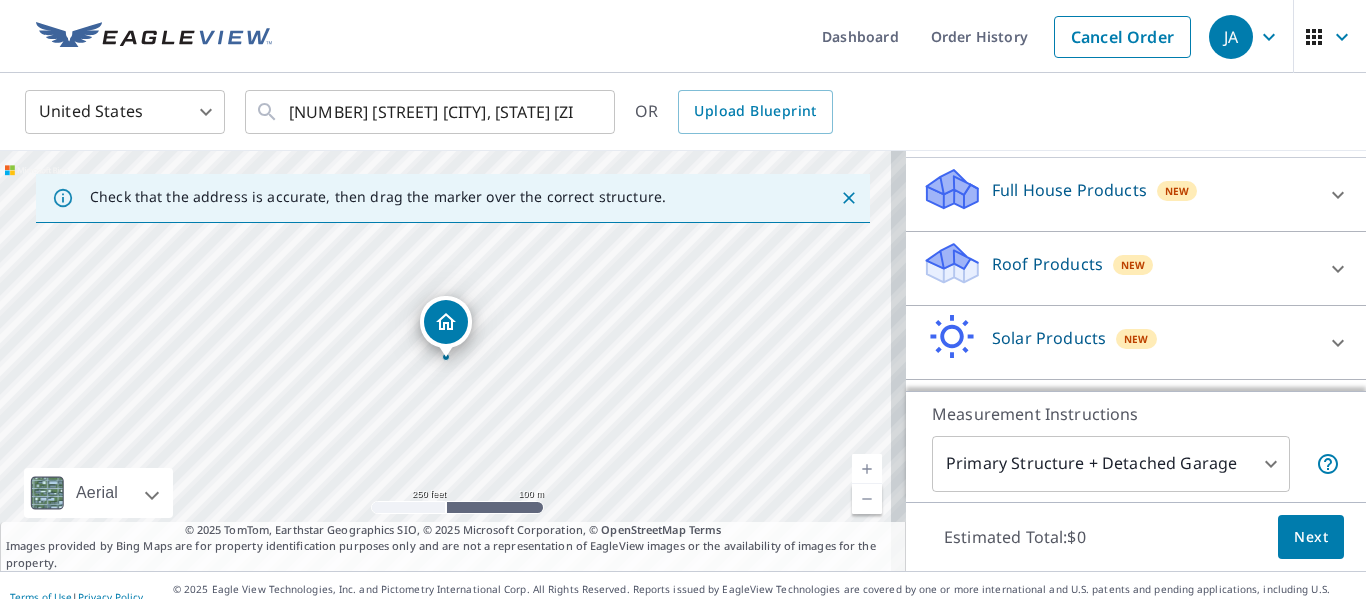 click on "Roof Products New" at bounding box center [1118, 268] 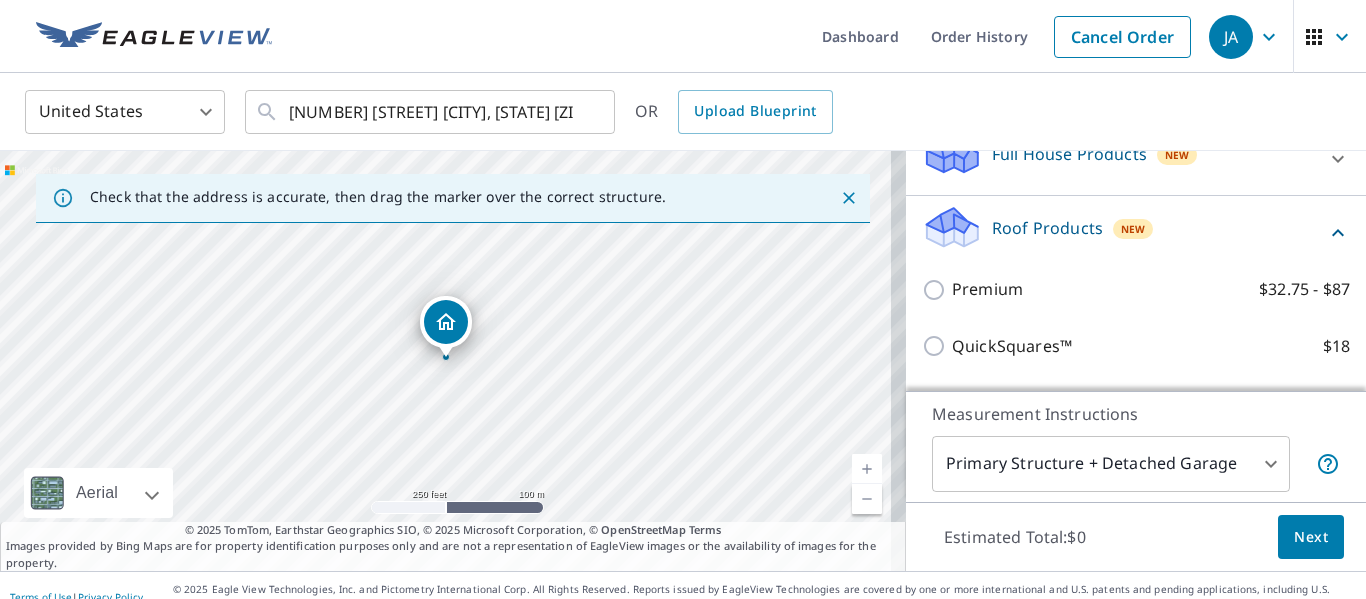 scroll, scrollTop: 200, scrollLeft: 0, axis: vertical 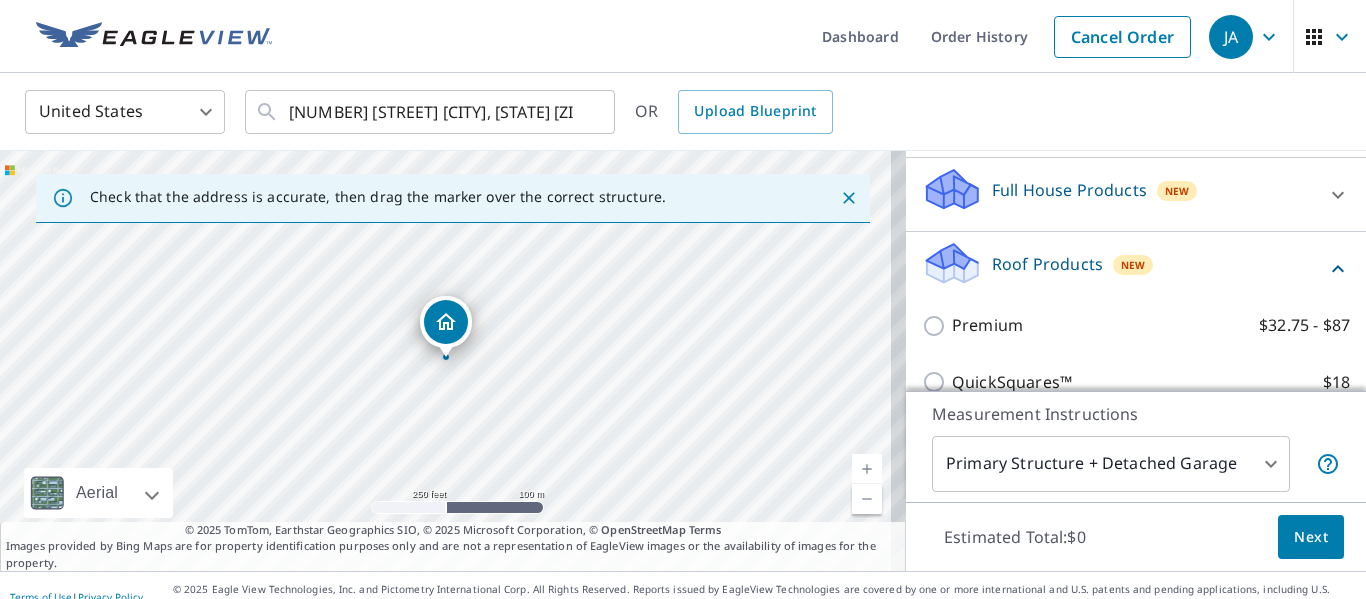 click on "Roof Products" at bounding box center [1047, 264] 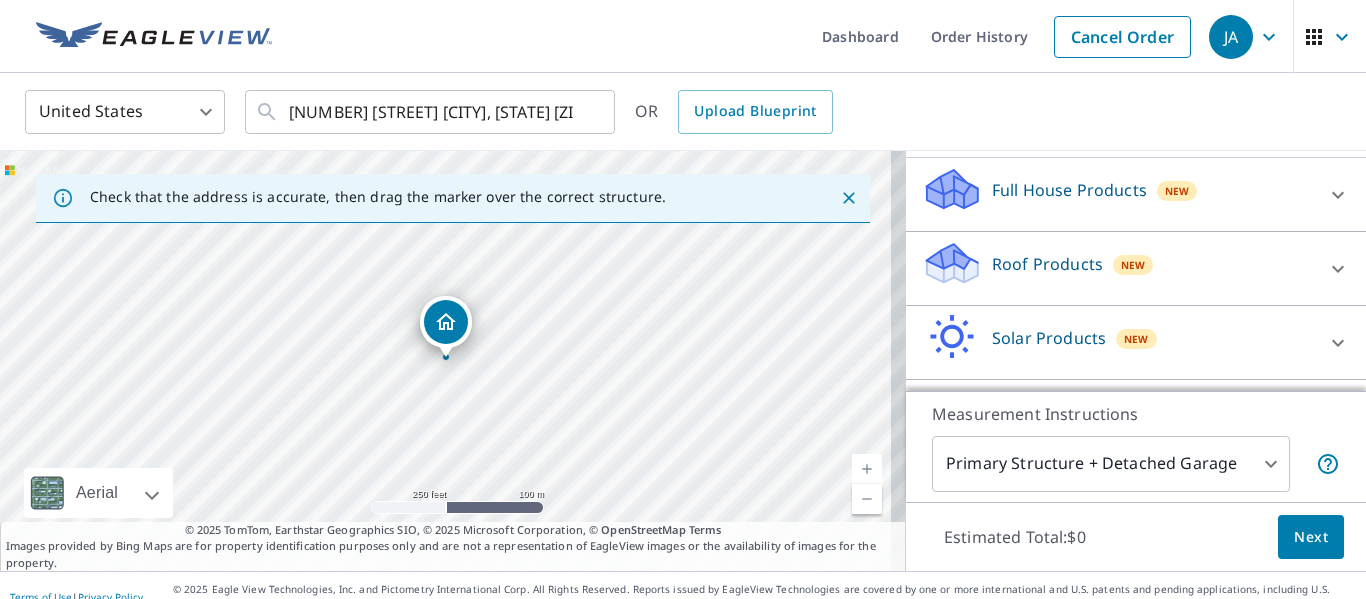 click on "Full House Products" at bounding box center (1069, 190) 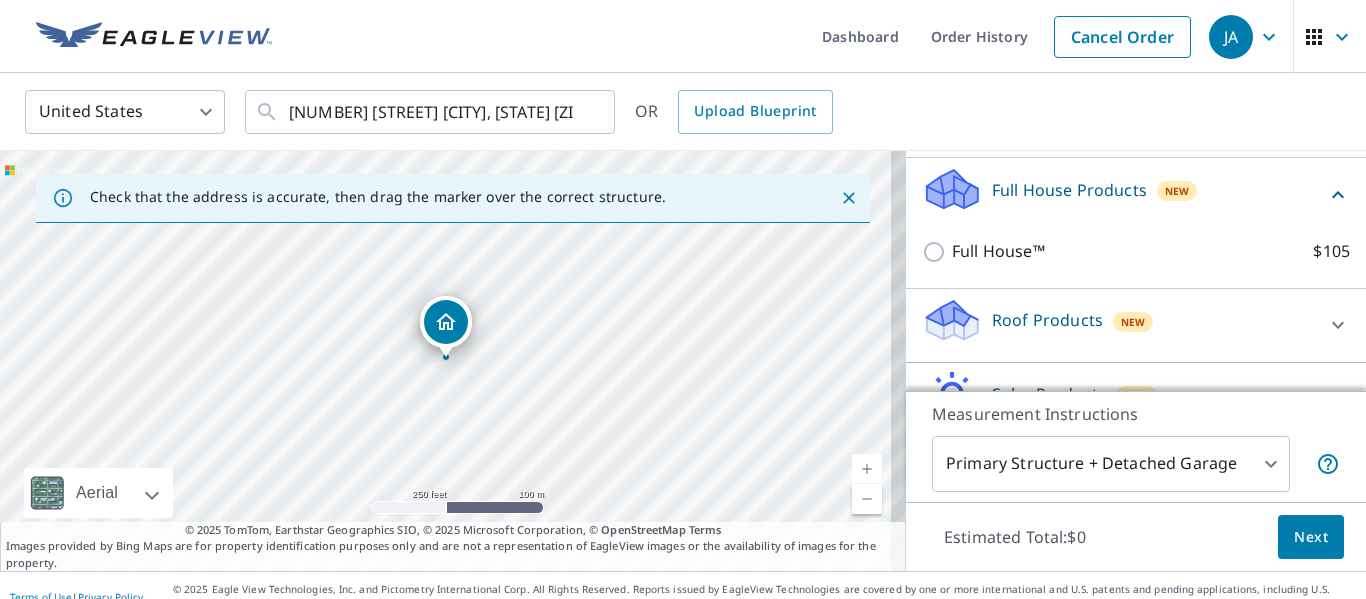 click on "Full House Products" at bounding box center [1069, 190] 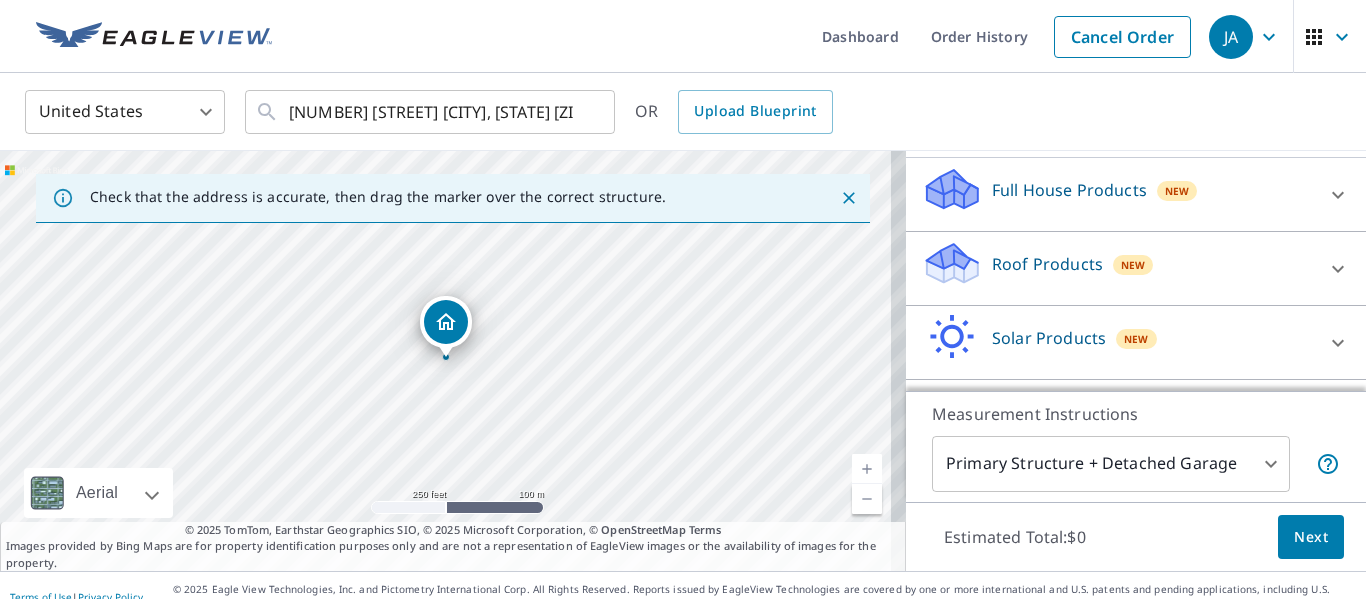 click on "Roof Products" at bounding box center [1047, 264] 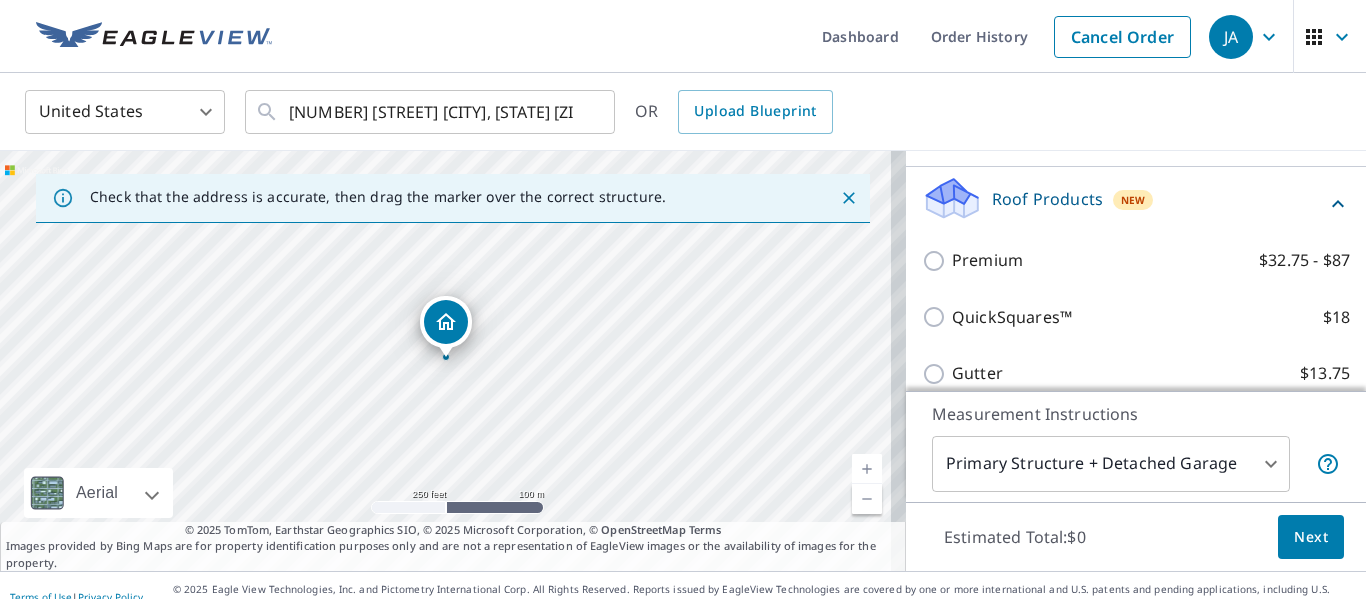 scroll, scrollTop: 300, scrollLeft: 0, axis: vertical 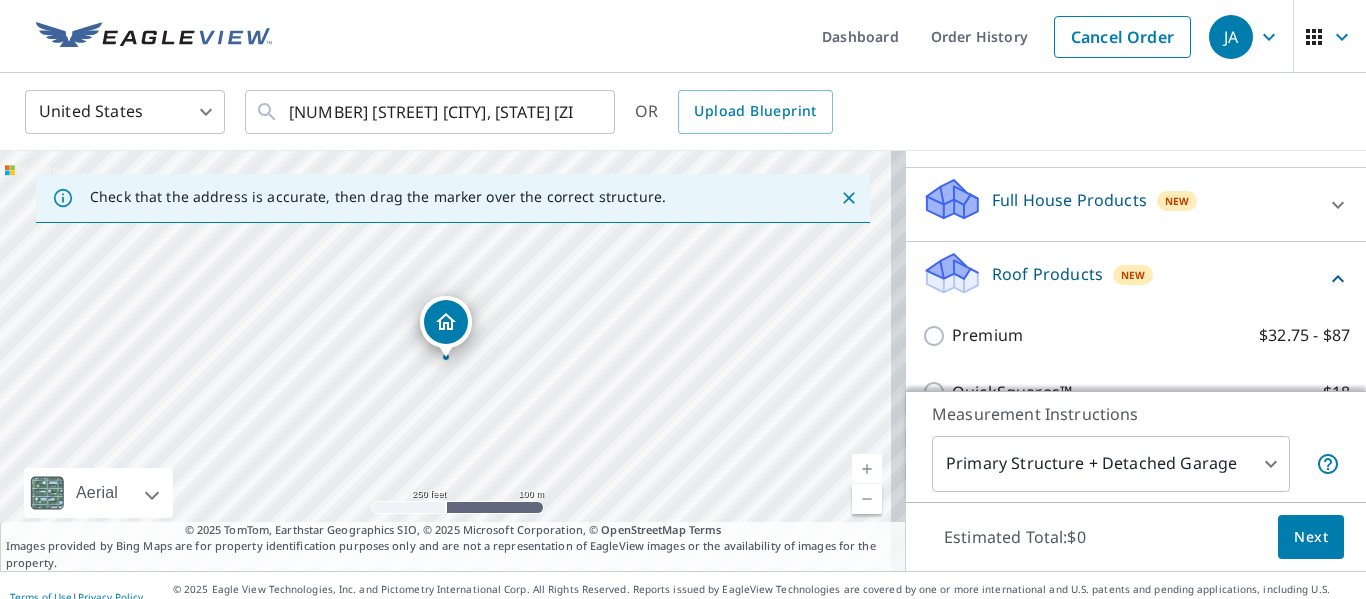 click on "Roof Products" at bounding box center [1047, 274] 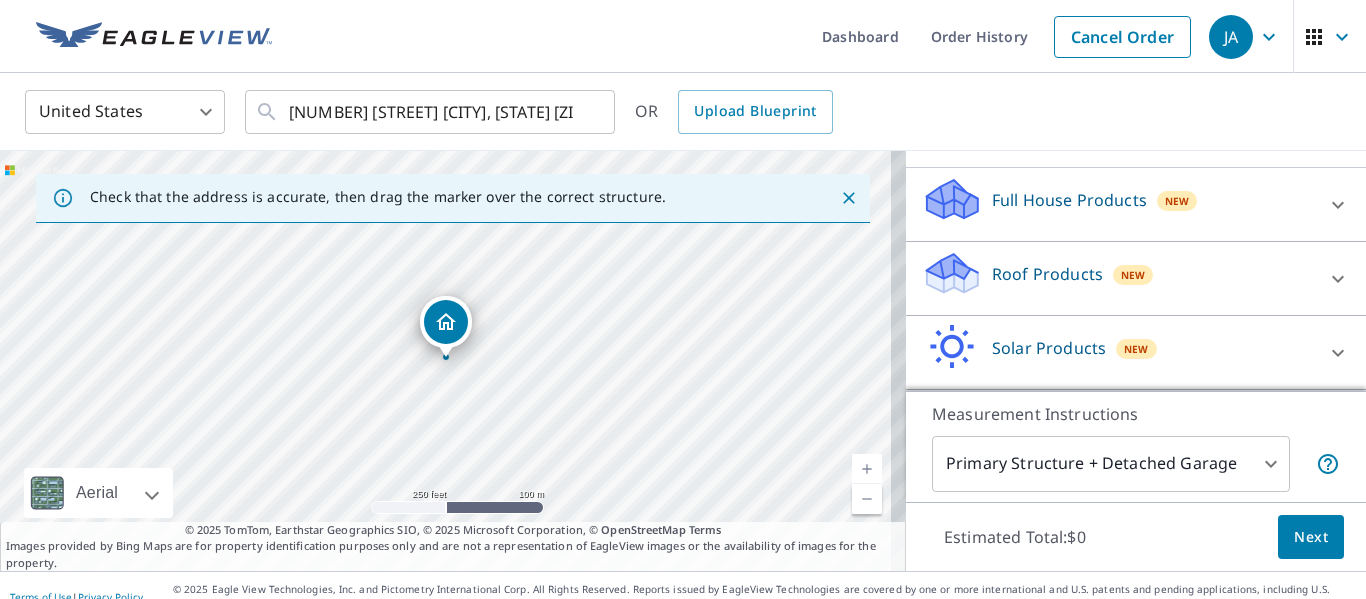 scroll, scrollTop: 263, scrollLeft: 0, axis: vertical 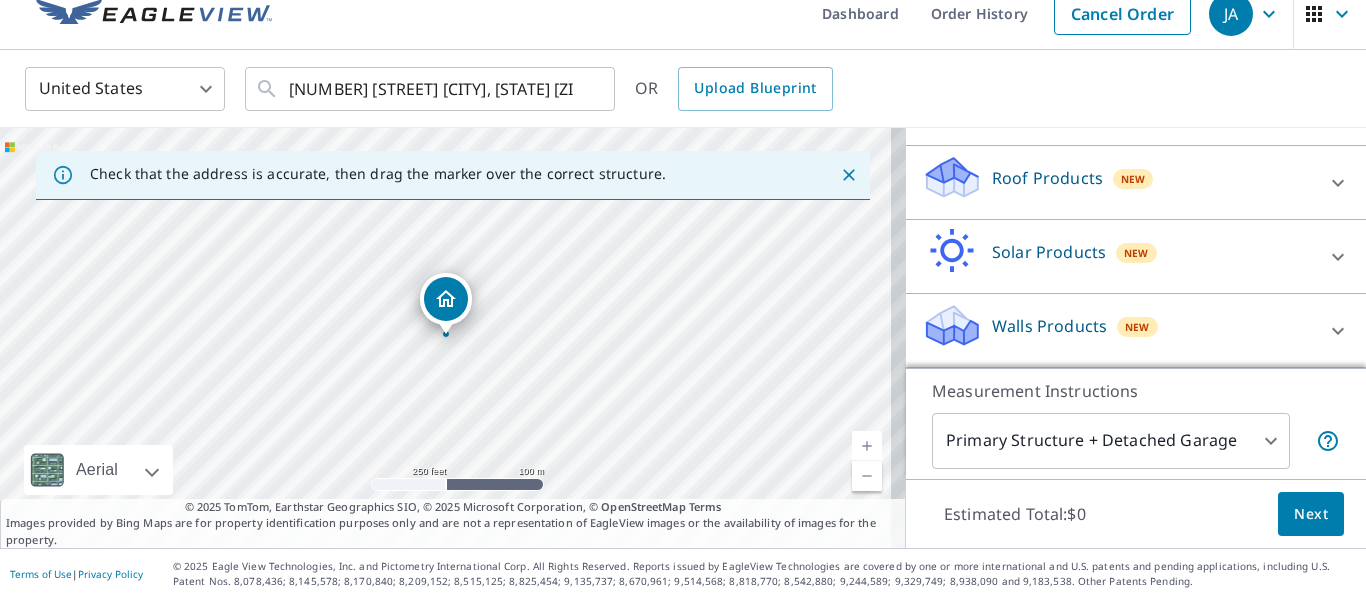click on "Walls Products" at bounding box center [1049, 326] 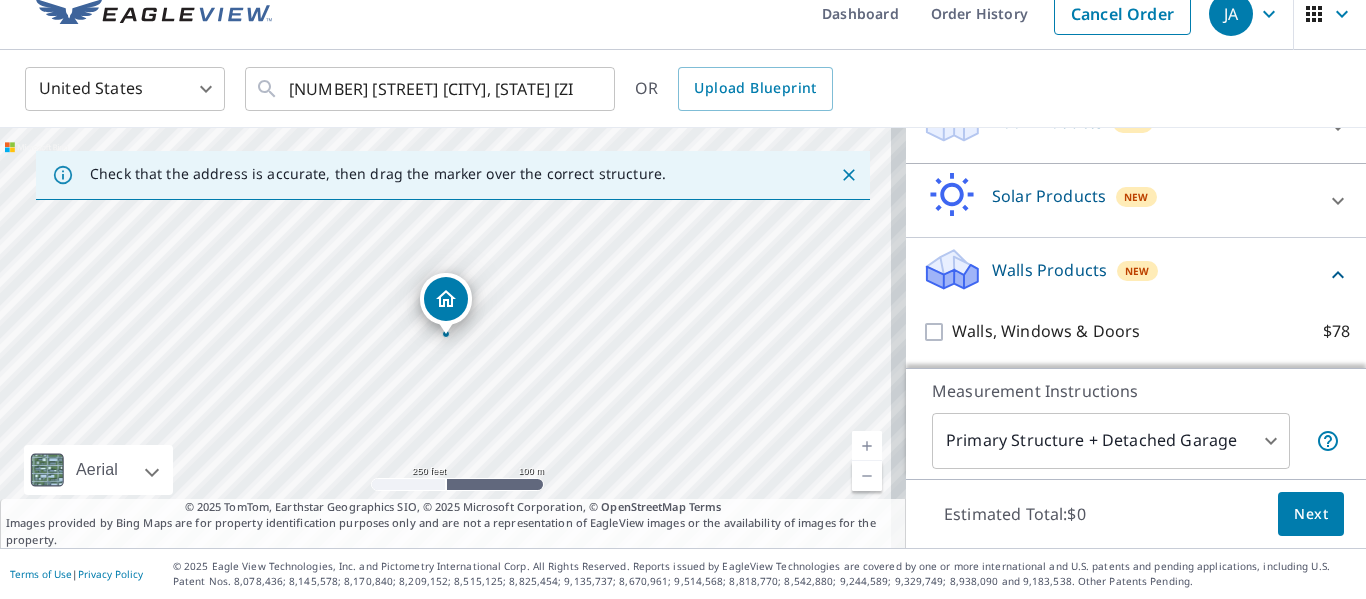scroll, scrollTop: 376, scrollLeft: 0, axis: vertical 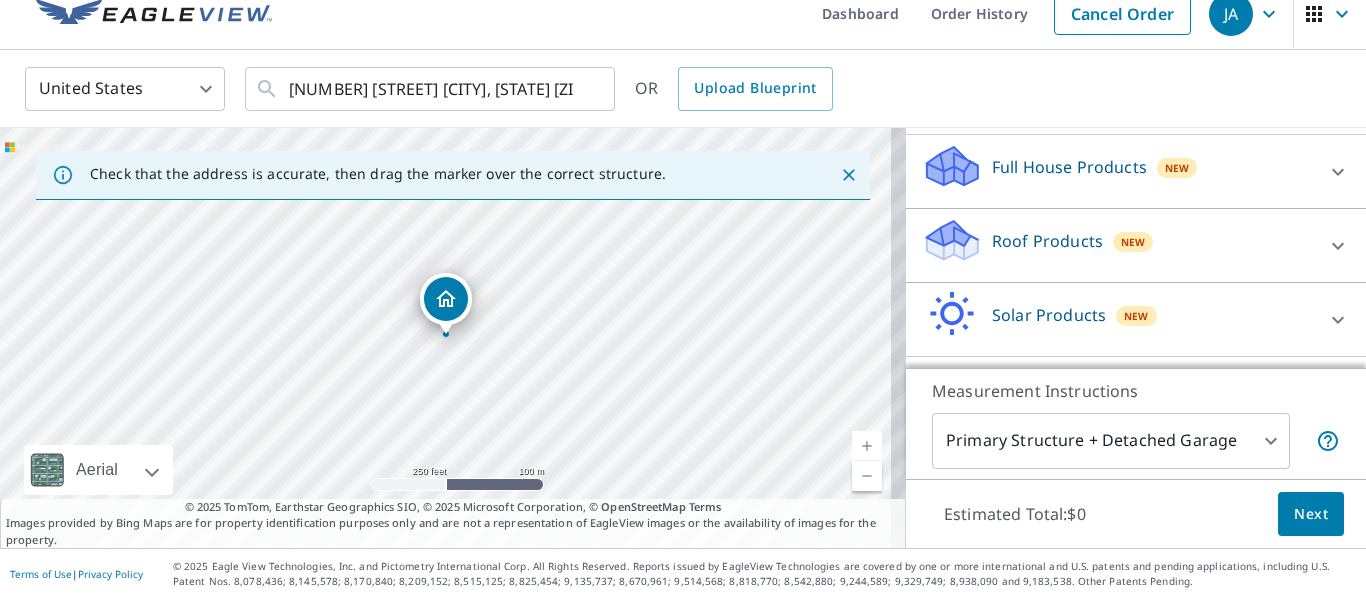 click on "Full House Products New" at bounding box center (1118, 171) 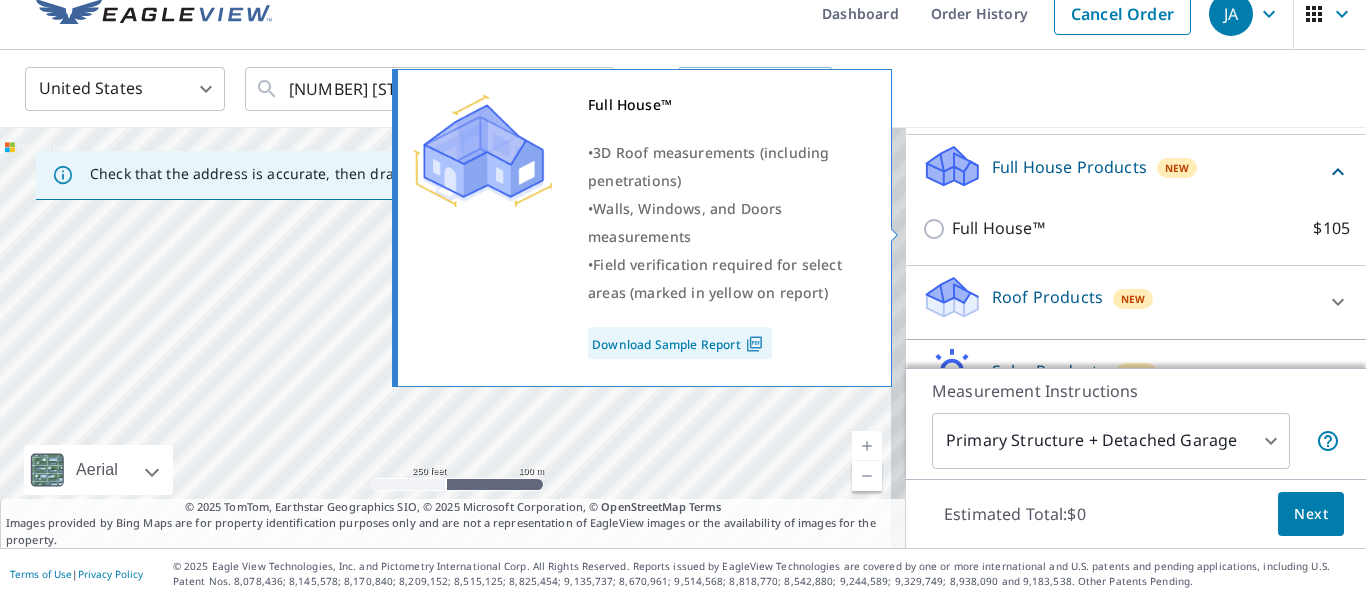 click on "Full House™" at bounding box center [998, 228] 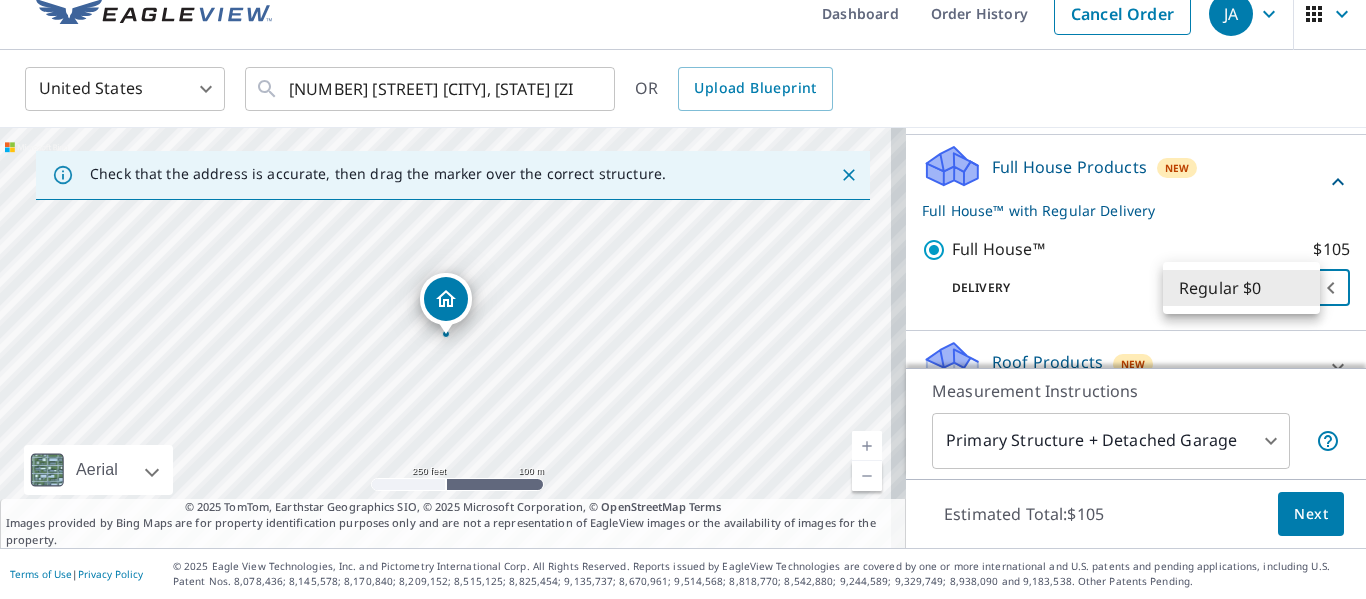 click on "JA JA
Dashboard Order History Cancel Order JA United States US ​ [NUMBER] [STREET] [CITY], [STATE] [ZIP] ​ OR Upload Blueprint Check that the address is accurate, then drag the marker over the correct structure. [NUMBER] [STREET] [CITY], [STATE] [ZIP] Aerial Road A standard road map Aerial A detailed look from above Labels Labels 250 feet 100 m © 2025 TomTom, © Vexcel Imaging, © 2025 Microsoft Corporation,  © OpenStreetMap Terms © 2025 TomTom, Earthstar Geographics SIO, © 2025 Microsoft Corporation, ©   OpenStreetMap   Terms Images provided by Bing Maps are for property identification purposes only and are not a representation of EagleView images or the availability of images for the property. PROPERTY TYPE Residential Commercial Multi-Family This is a complex BUILDING ID [NUMBER] [STREET], [CITY], [STATE], [ZIP] Full House Products New Full House™ with Regular Delivery Full House™ $105 Delivery Regular $0 8 ​ Roof Products New Premium $32.75 - $87 QuickSquares™ $18 Gutter $13.75 Bid Perfect™ $18 New $79 1" at bounding box center (683, 299) 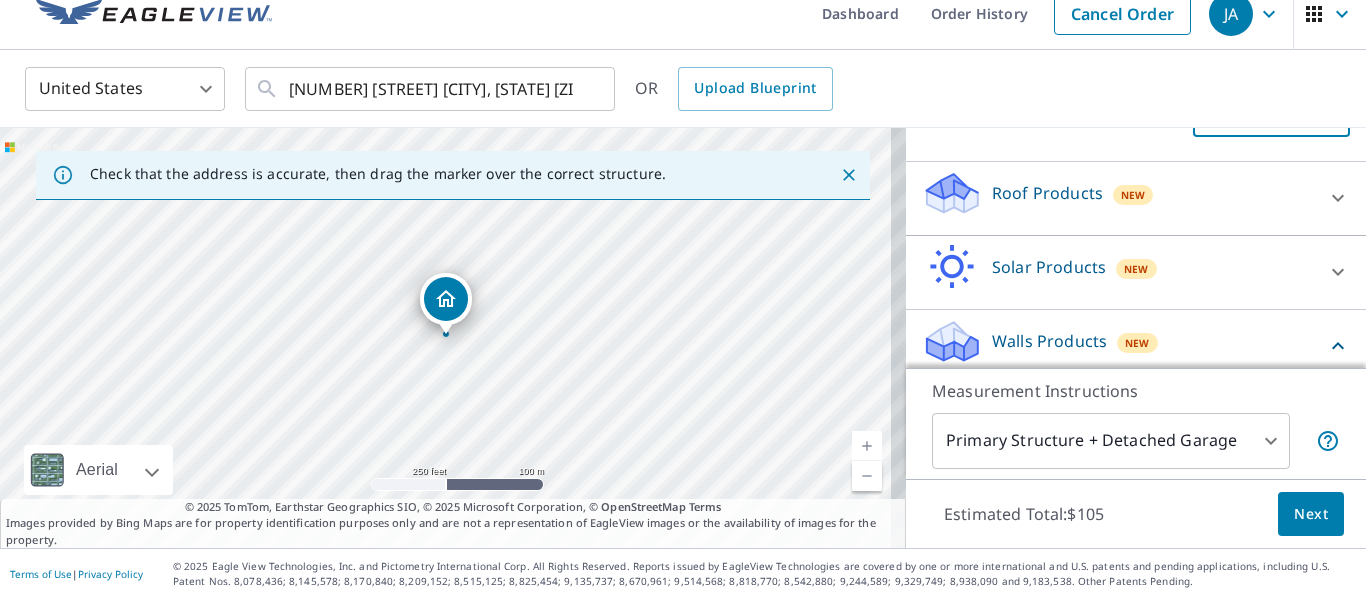 scroll, scrollTop: 498, scrollLeft: 0, axis: vertical 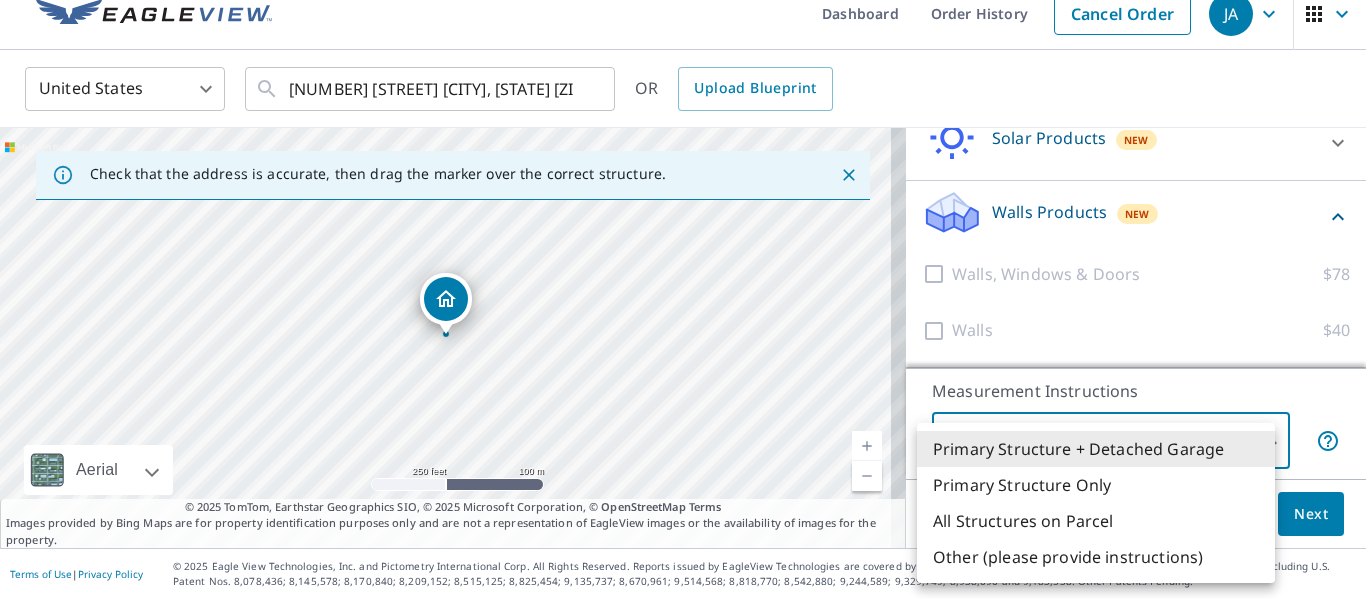 click on "JA JA
Dashboard Order History Cancel Order JA United States US ​ [NUMBER] [STREET] [CITY], [STATE] [ZIP] ​ OR Upload Blueprint Check that the address is accurate, then drag the marker over the correct structure. [NUMBER] [STREET] [CITY], [STATE] [ZIP] Aerial Road A standard road map Aerial A detailed look from above Labels Labels 250 feet 100 m © 2025 TomTom, © Vexcel Imaging, © 2025 Microsoft Corporation,  © OpenStreetMap Terms © 2025 TomTom, Earthstar Geographics SIO, © 2025 Microsoft Corporation, ©   OpenStreetMap   Terms Images provided by Bing Maps are for property identification purposes only and are not a representation of EagleView images or the availability of images for the property. PROPERTY TYPE Residential Commercial Multi-Family This is a complex BUILDING ID [NUMBER] [STREET], [CITY], [STATE], [ZIP] Full House Products New Full House™ with Regular Delivery Full House™ $105 Delivery Regular $0 8 ​ Roof Products New Premium $32.75 - $87 QuickSquares™ $18 Gutter $13.75 Bid Perfect™ $18 New $79 1" at bounding box center (683, 299) 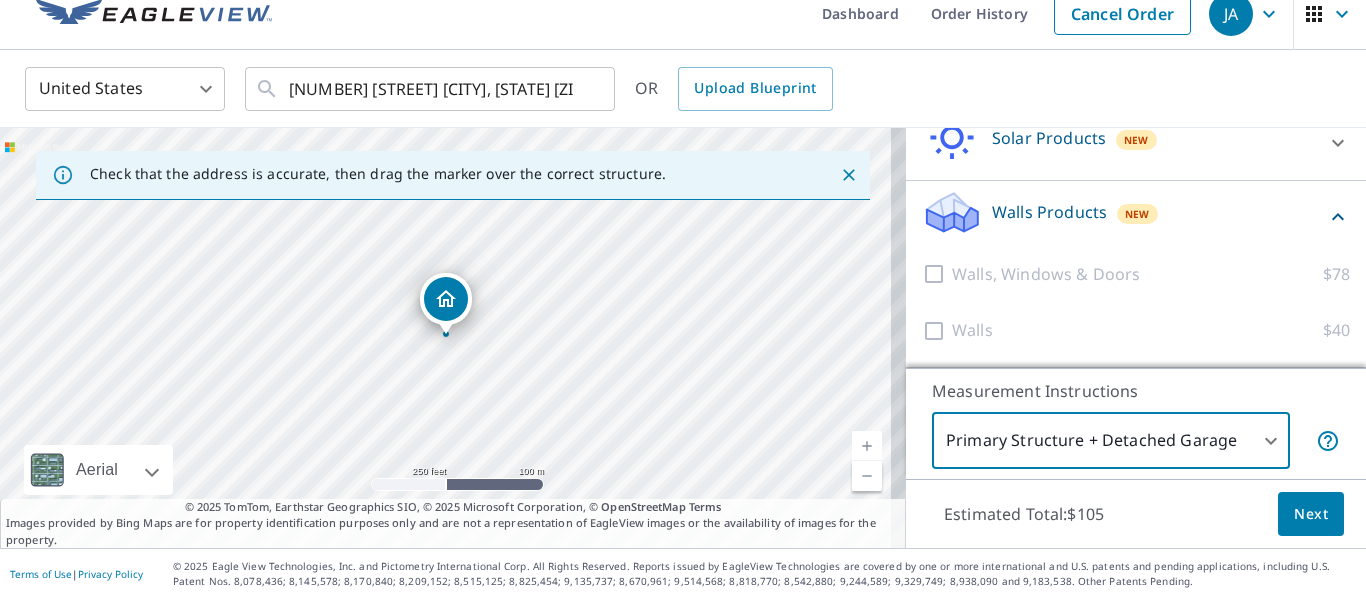 click on "Next" at bounding box center [1311, 514] 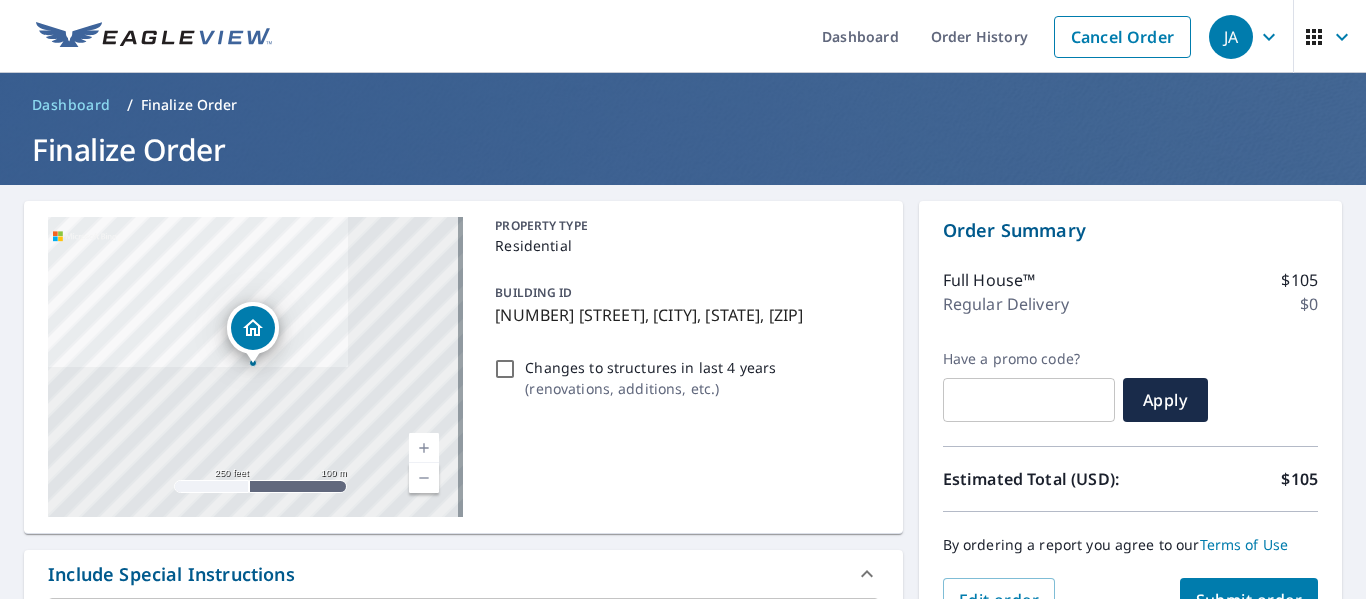 scroll, scrollTop: 100, scrollLeft: 0, axis: vertical 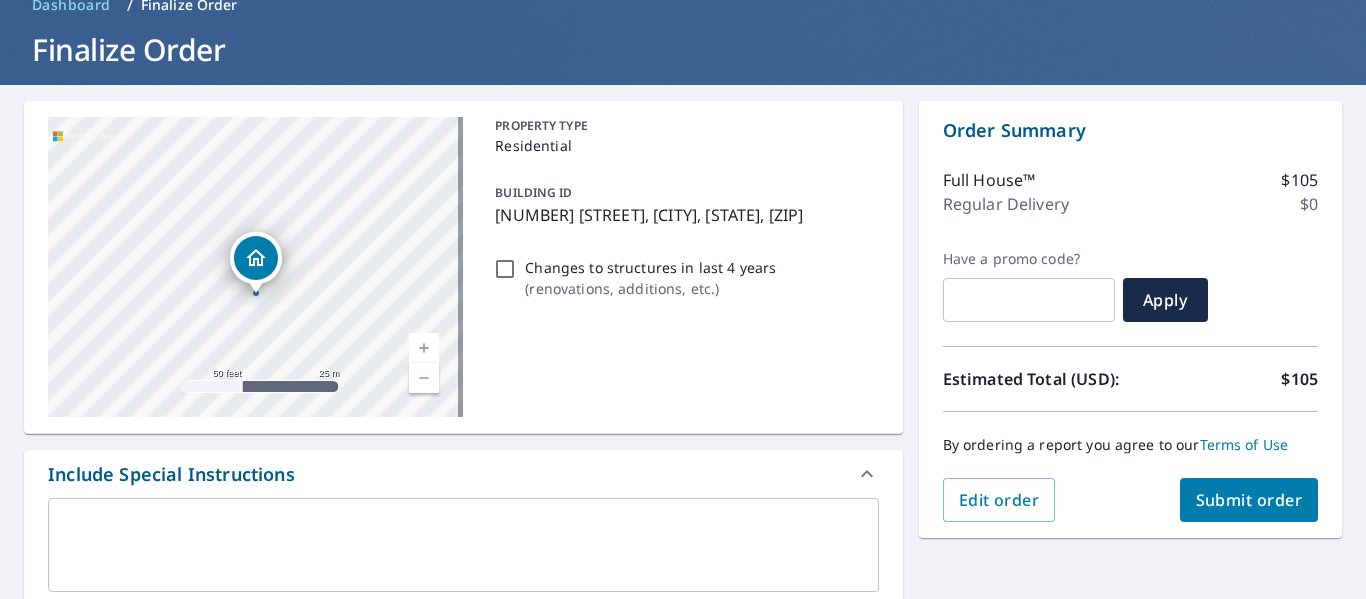 drag, startPoint x: 306, startPoint y: 226, endPoint x: 288, endPoint y: 323, distance: 98.65597 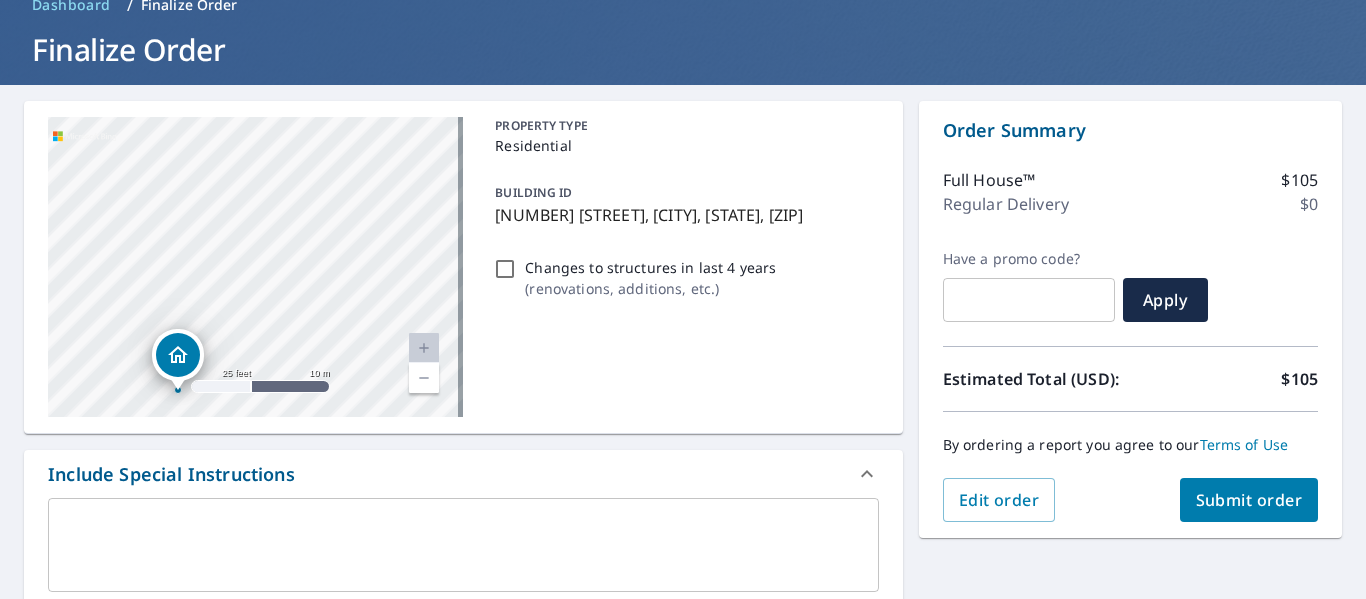 drag, startPoint x: 313, startPoint y: 208, endPoint x: 212, endPoint y: 265, distance: 115.97414 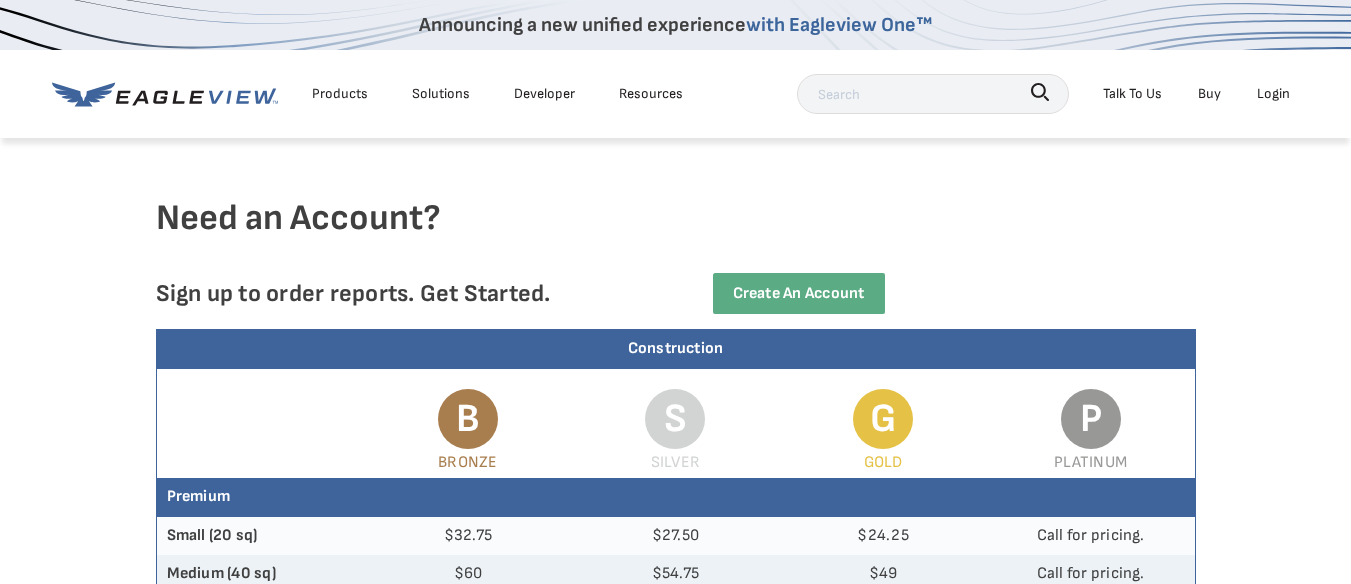 scroll, scrollTop: 0, scrollLeft: 0, axis: both 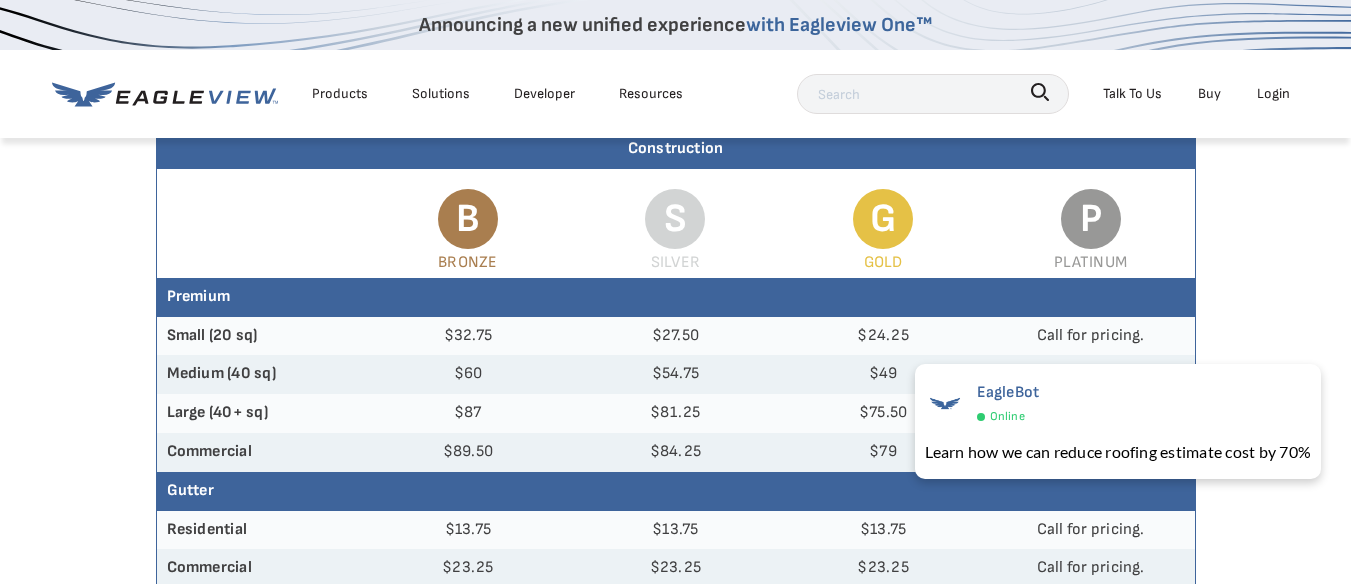 click on "Need an Account?
Sign up to order reports. Get Started.
Create an Account
Construction
B   Bronze
S   Silver
G   Gold
P   Platinum
Premium
Small (20 sq)
$32.75
$27.50
$24.25
Call for pricing.
Medium (40 sq)
$60
$54.75
$49
Call for pricing.
Large (40+ sq)
$87
$81.25
$75.50
Call for pricing.
Commercial
$89.50 $84.25 $79 $18" at bounding box center (675, 766) 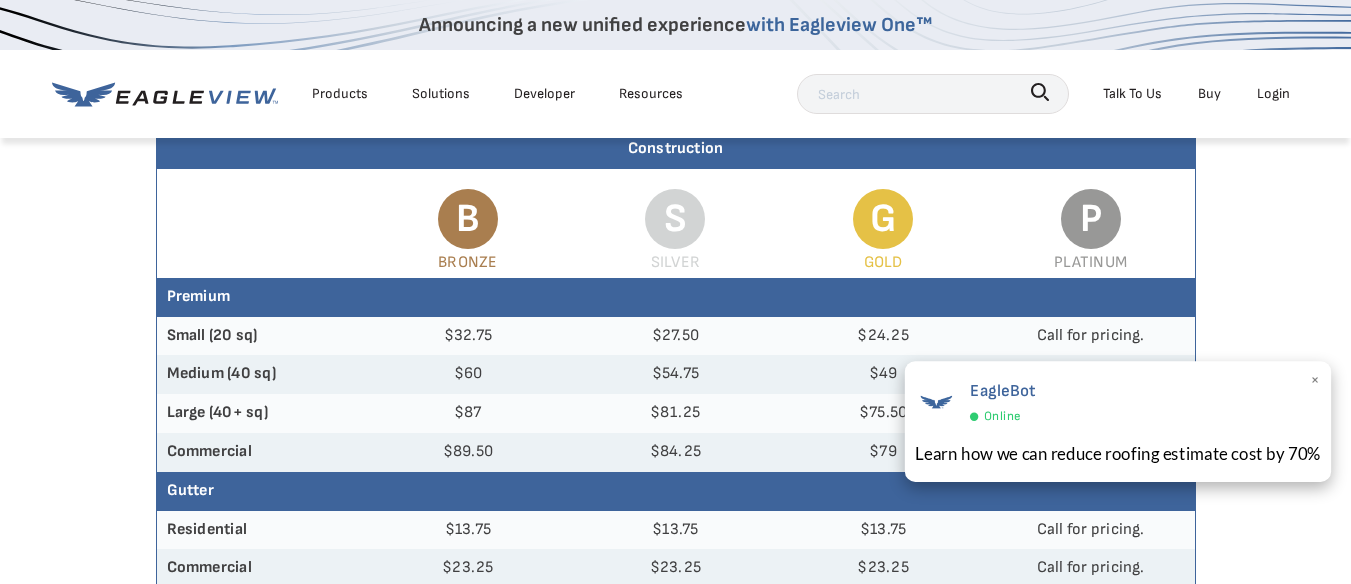 click on "×" at bounding box center (1315, 382) 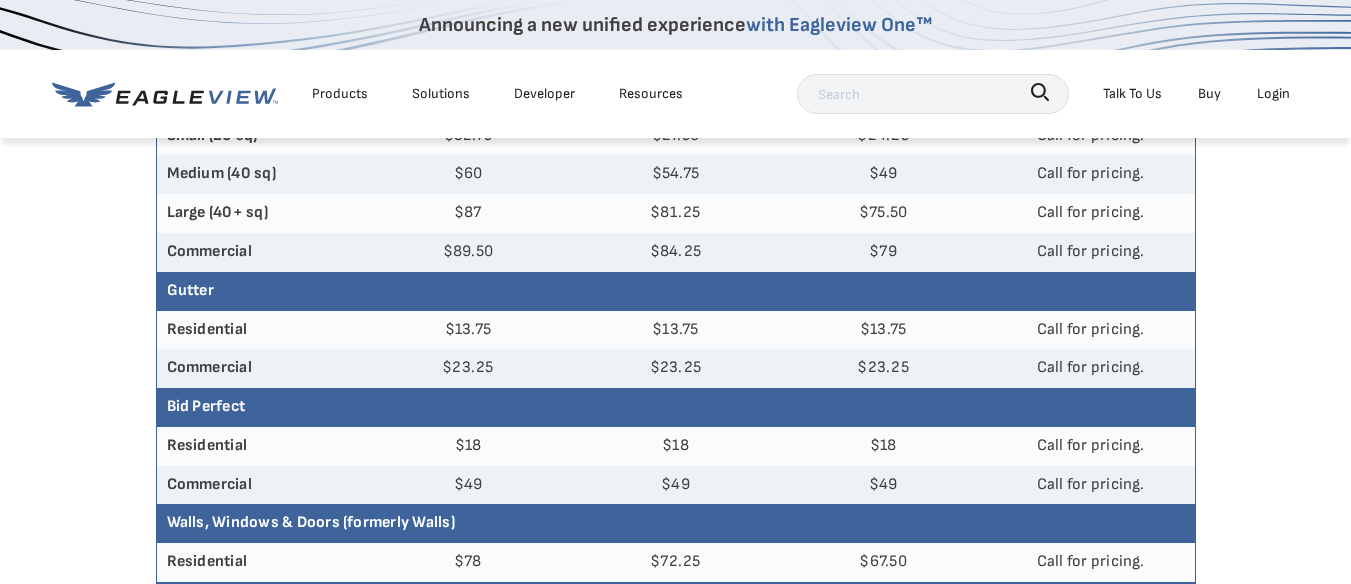 scroll, scrollTop: 300, scrollLeft: 0, axis: vertical 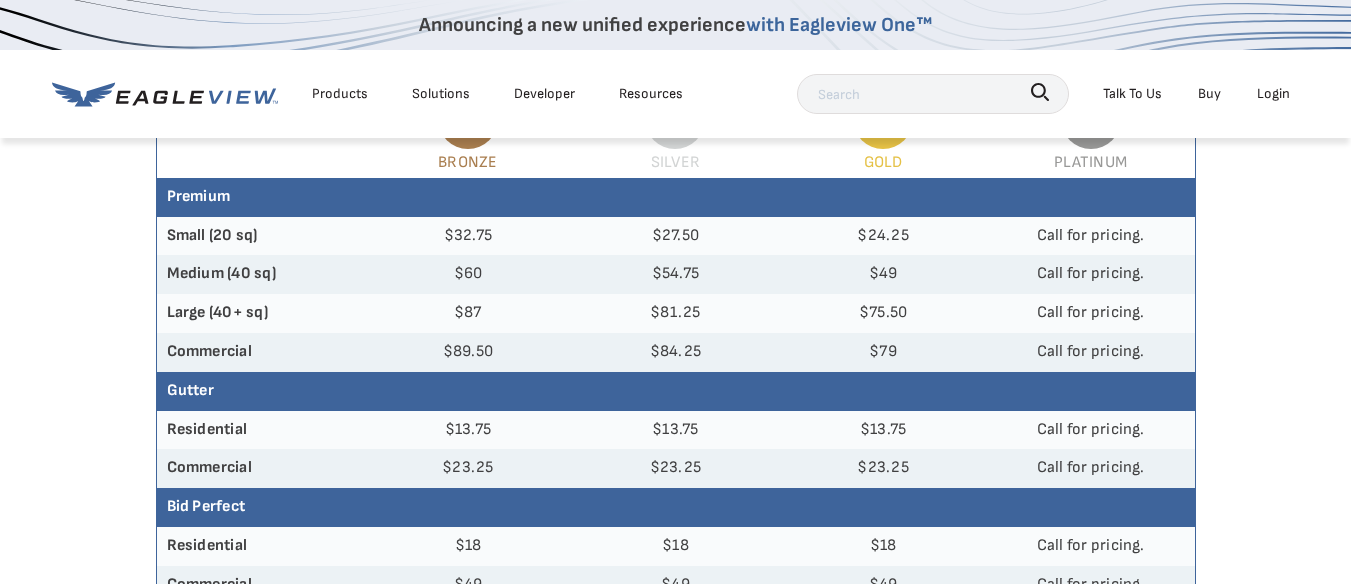 drag, startPoint x: 821, startPoint y: 100, endPoint x: 826, endPoint y: 124, distance: 24.5153 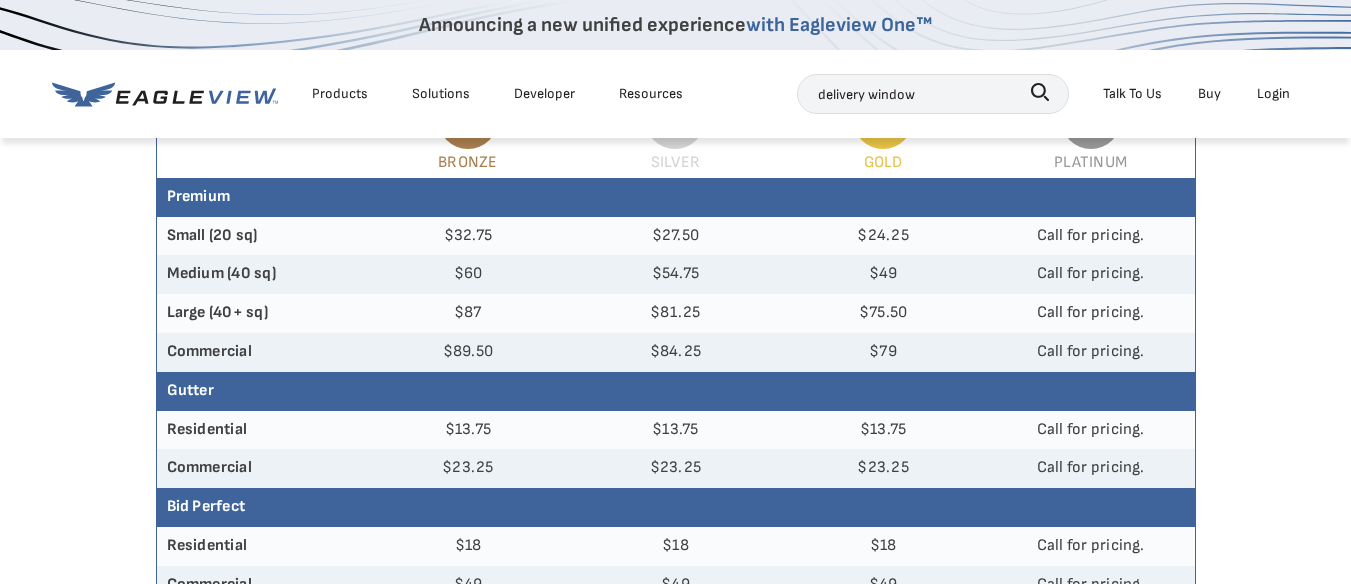 type on "delivery window" 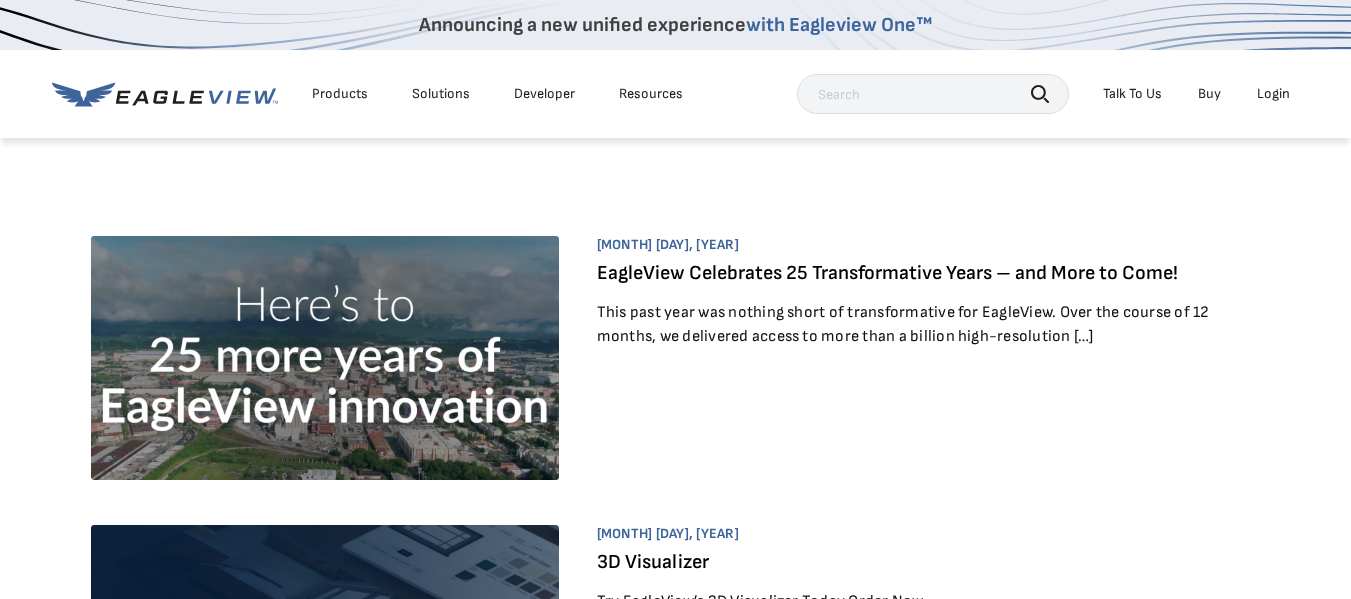 scroll, scrollTop: 0, scrollLeft: 0, axis: both 